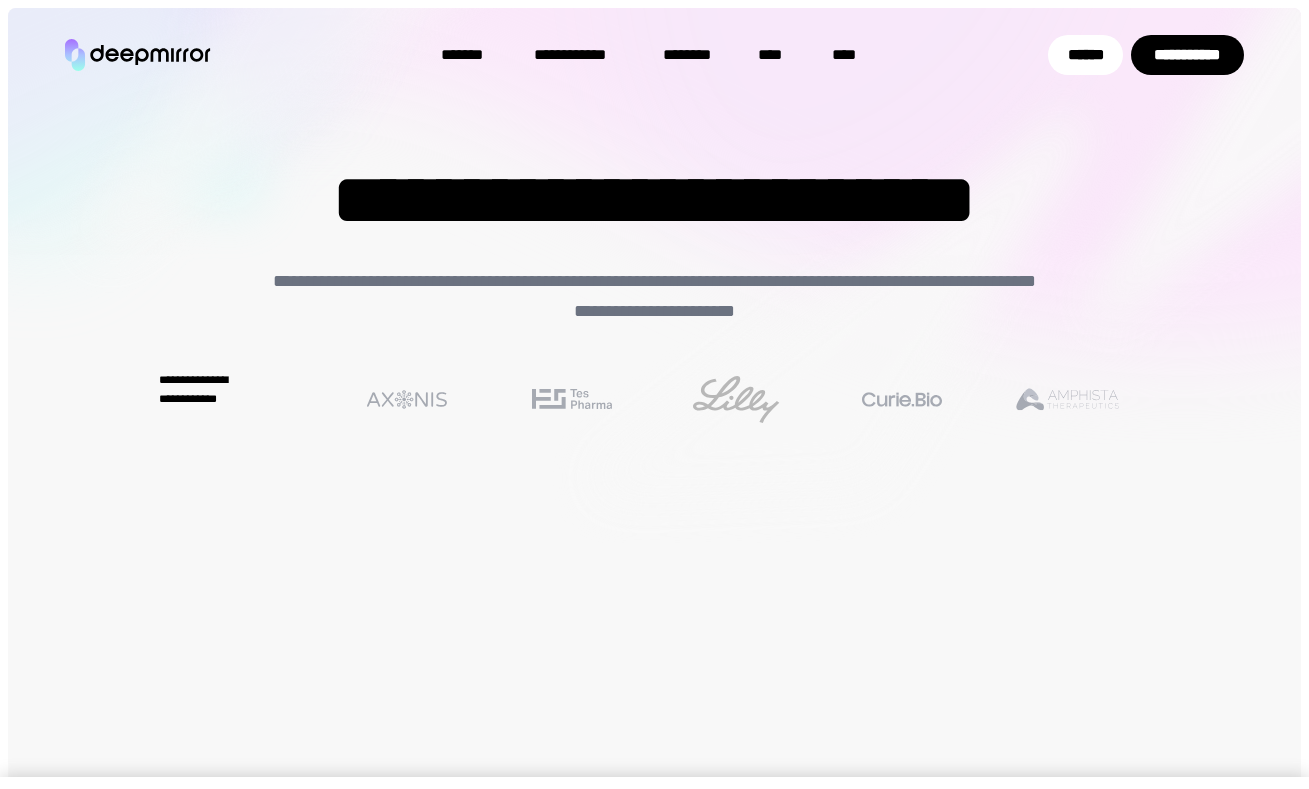 scroll, scrollTop: 0, scrollLeft: 0, axis: both 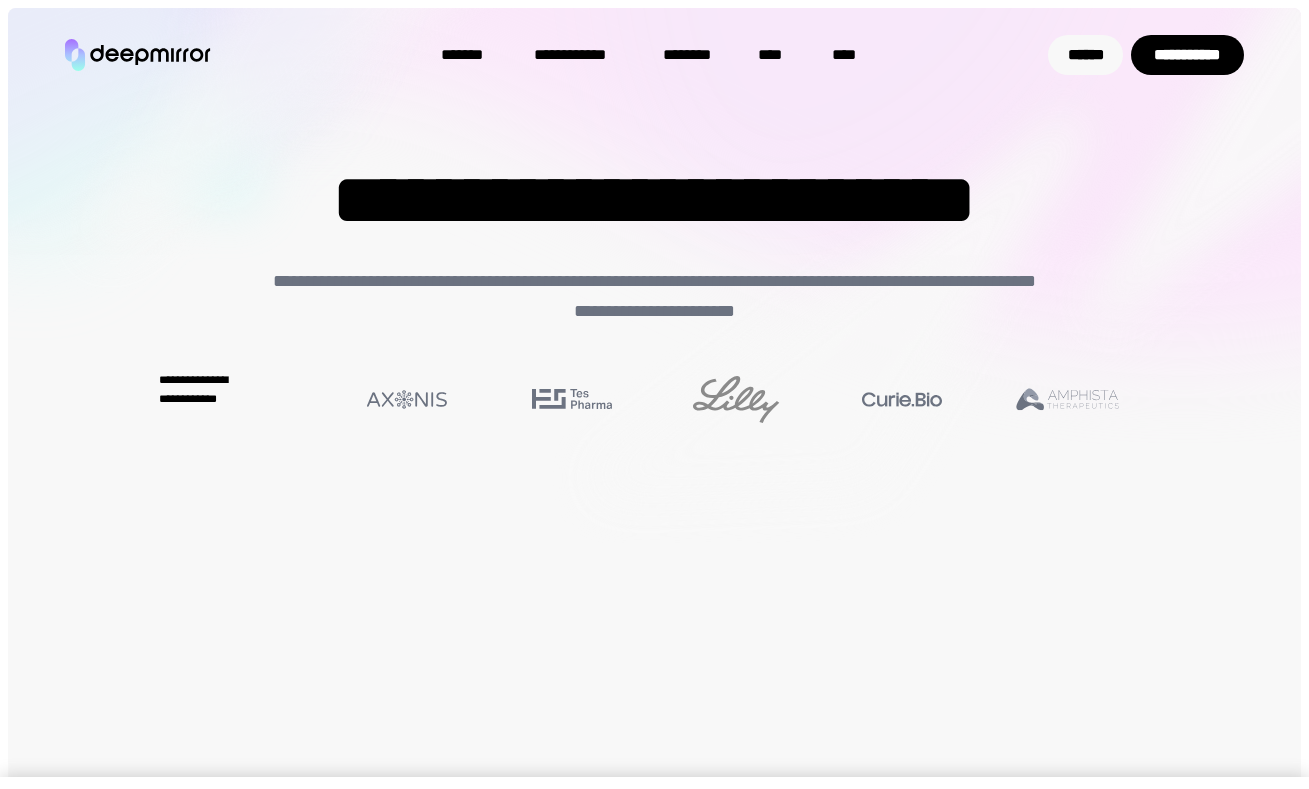 click on "******" at bounding box center [1085, 54] 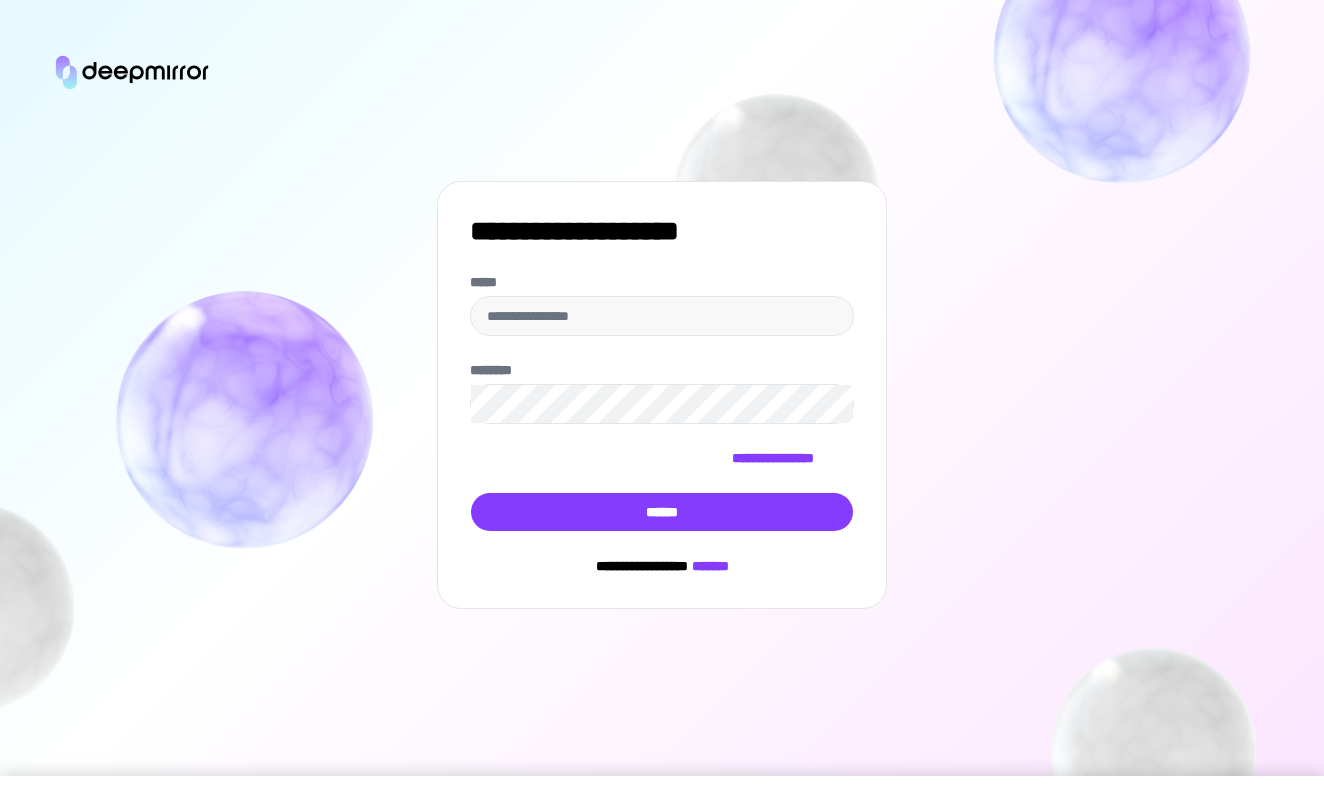 scroll, scrollTop: 0, scrollLeft: 0, axis: both 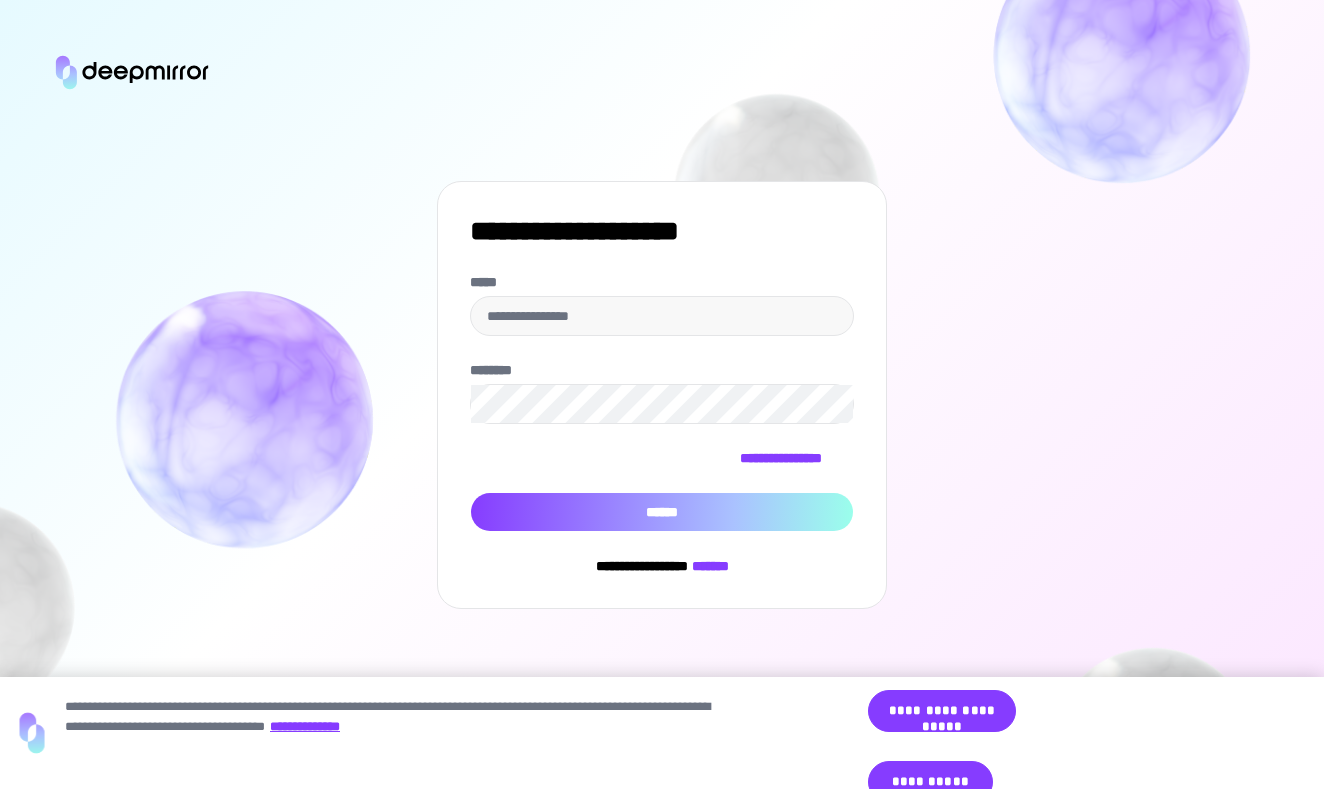 type on "**********" 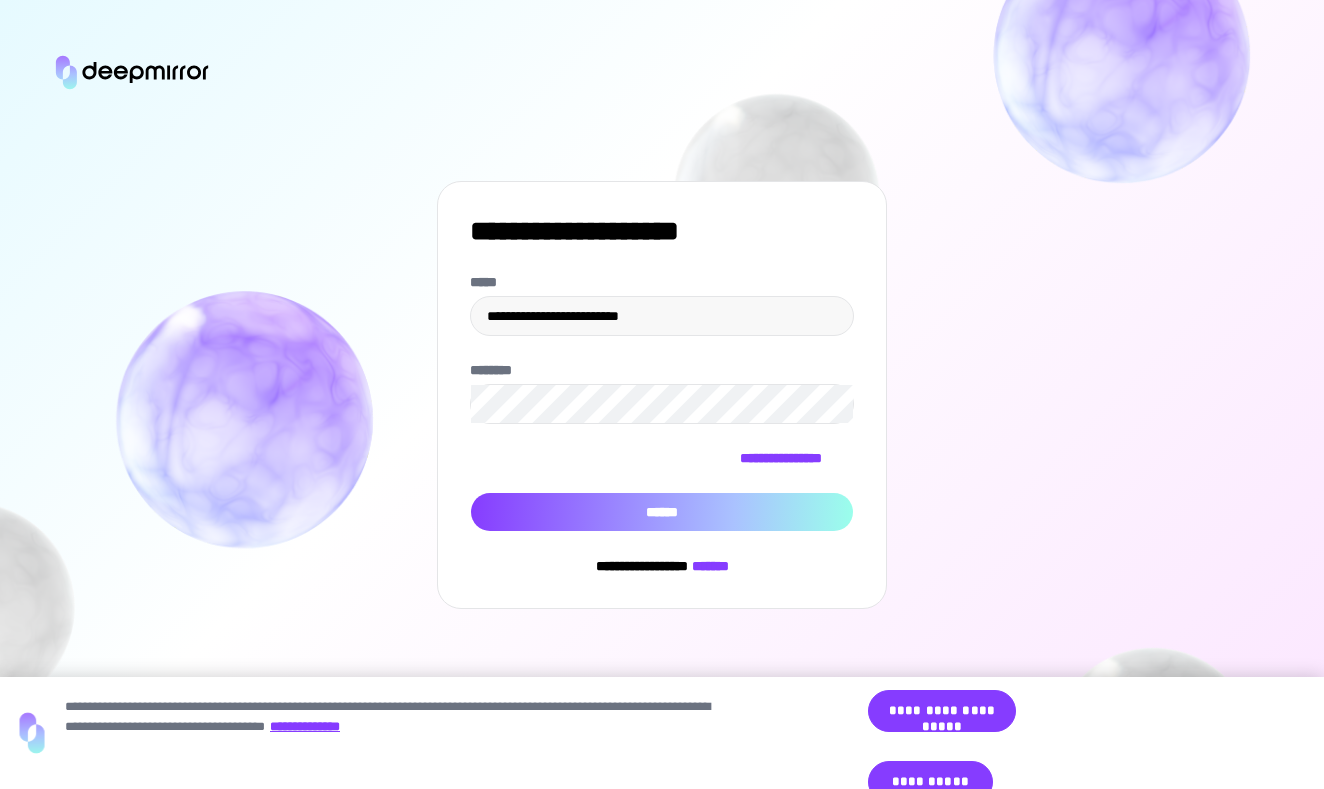 click on "******" at bounding box center (662, 512) 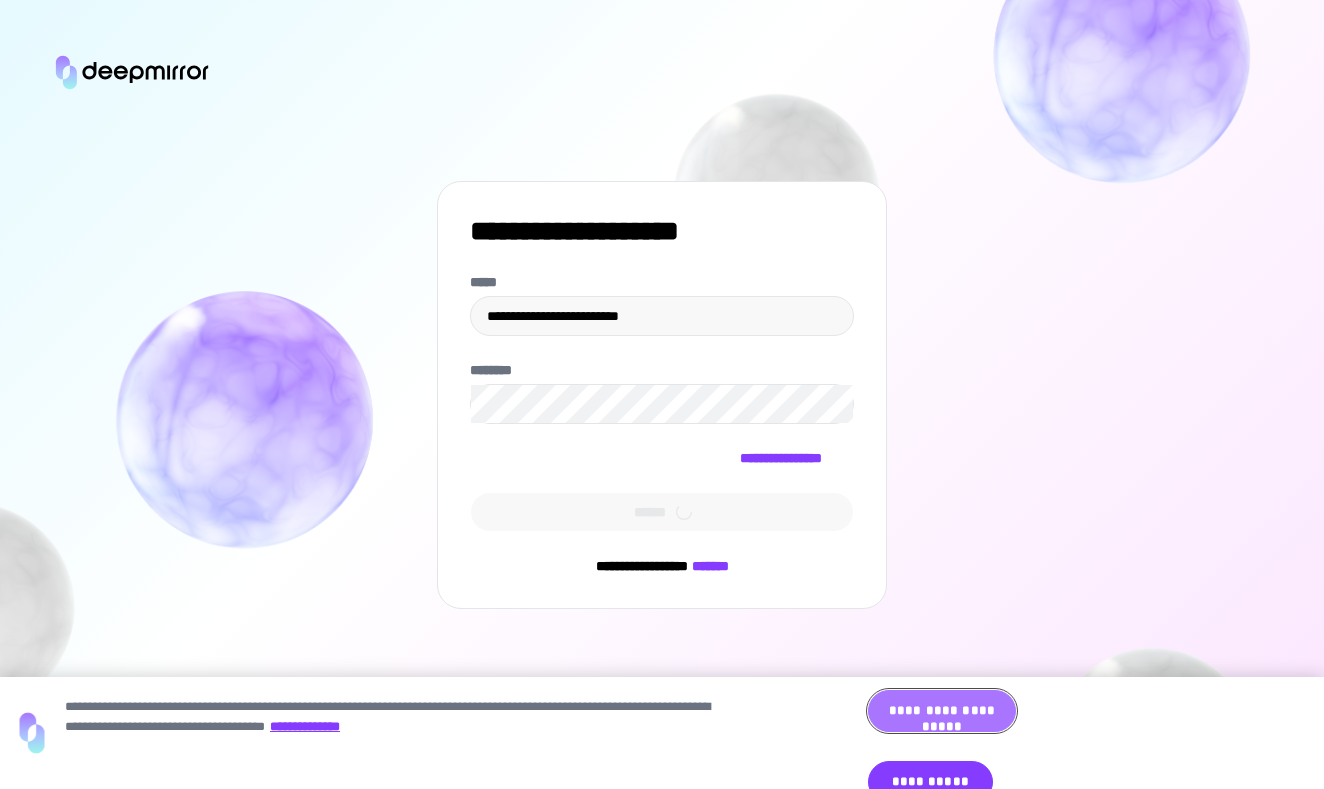 click on "**********" at bounding box center [942, 711] 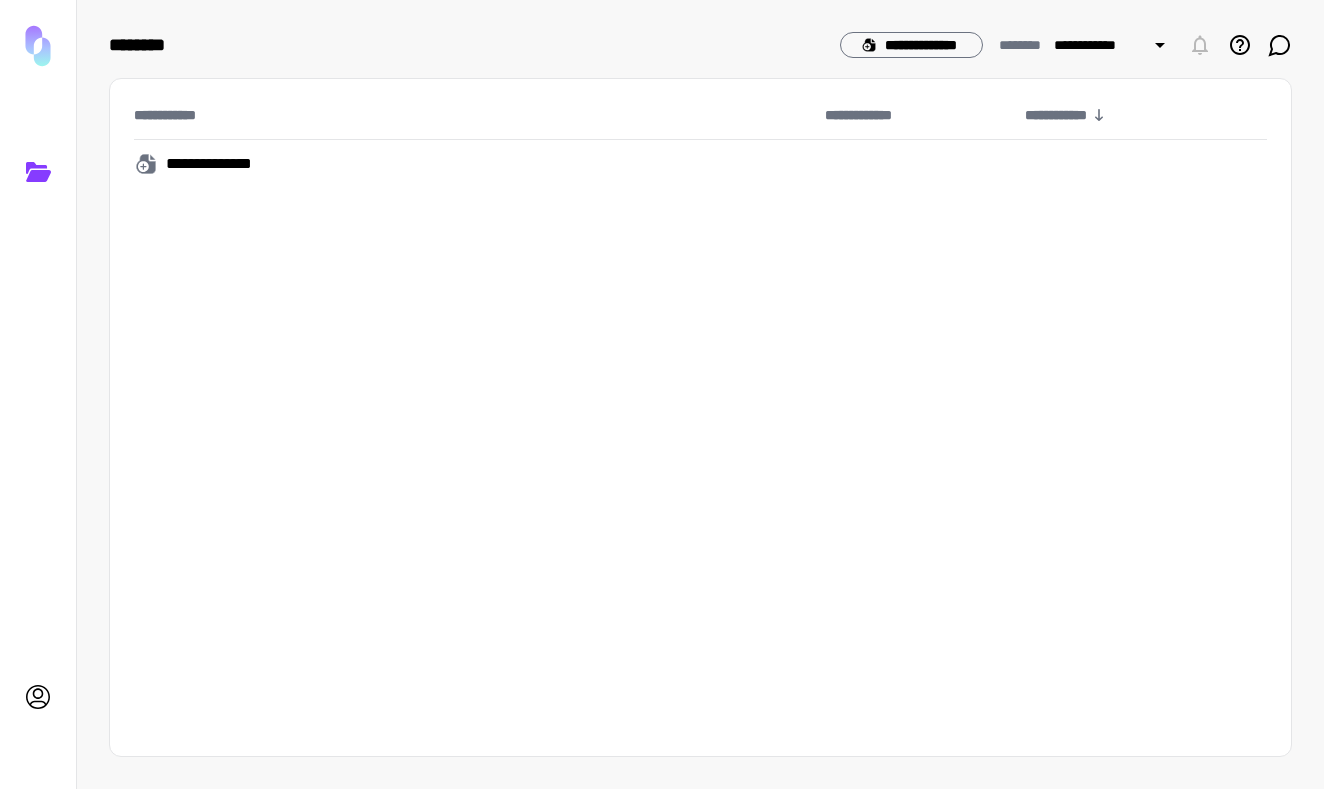 click at bounding box center (38, 46) 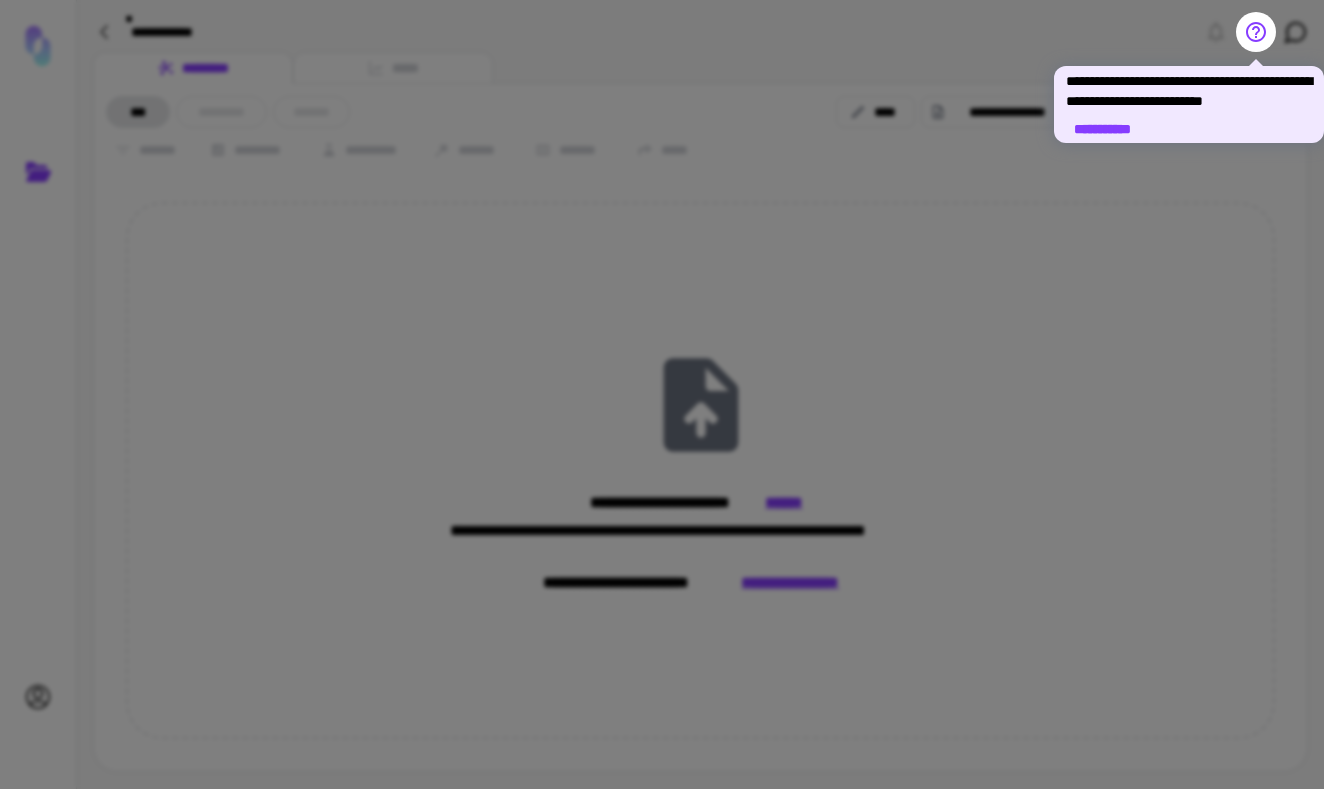click at bounding box center (662, 394) 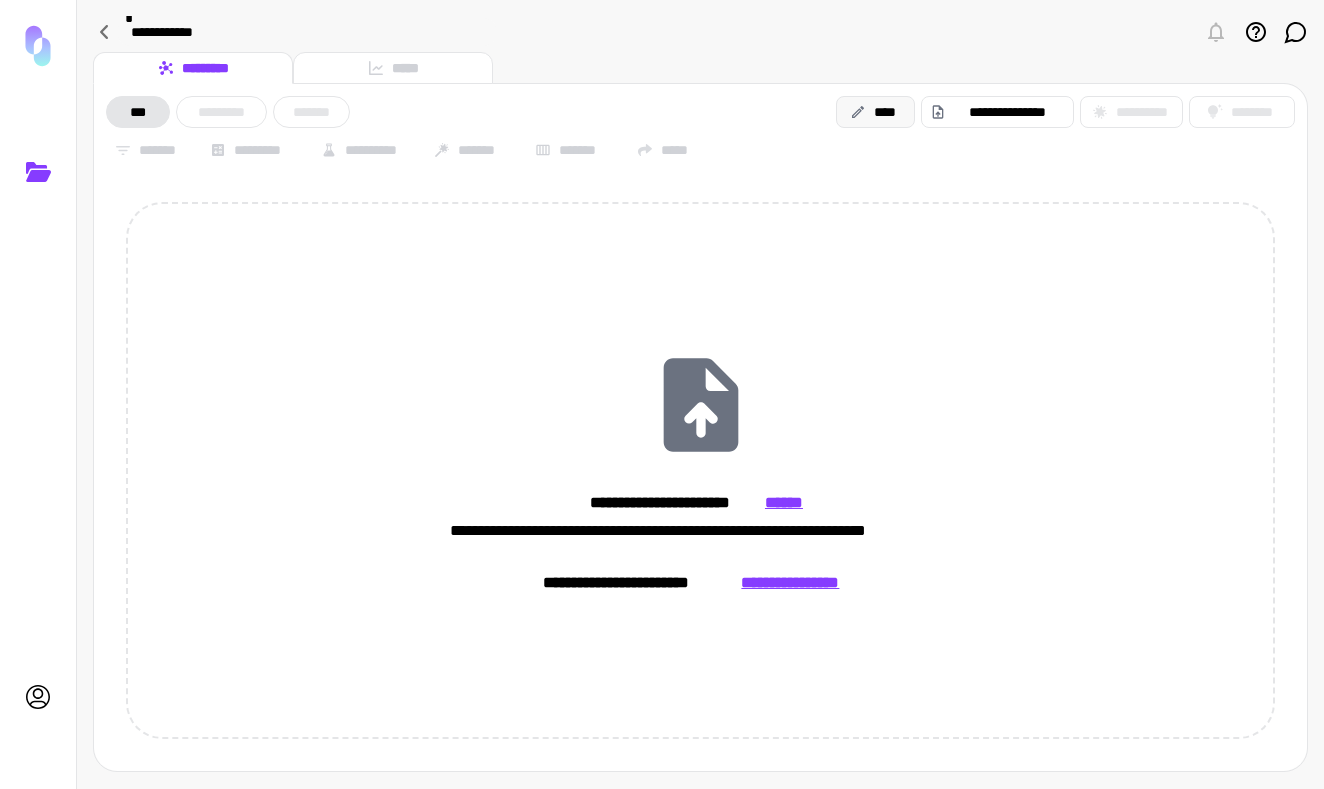 click on "****" at bounding box center (875, 112) 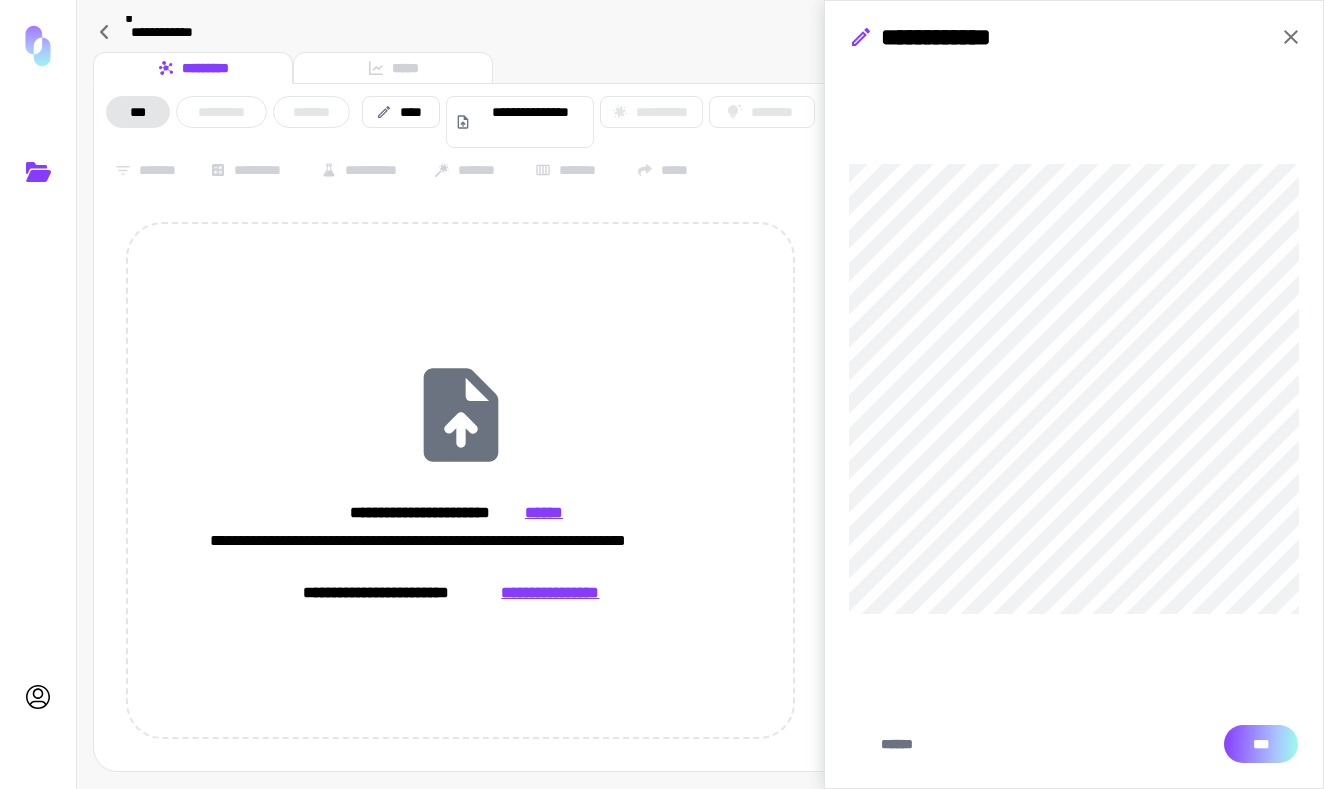click on "***" at bounding box center [1261, 744] 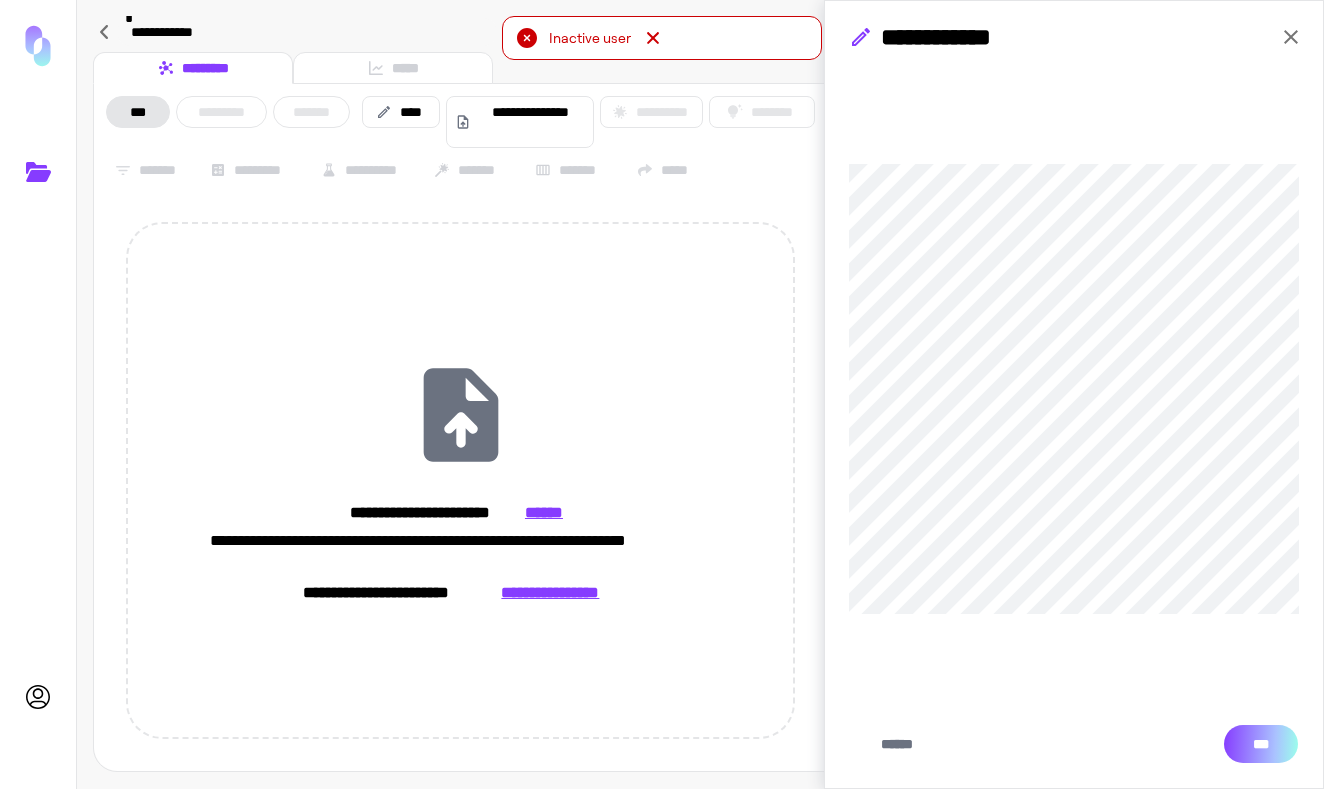 click on "***" at bounding box center [1261, 744] 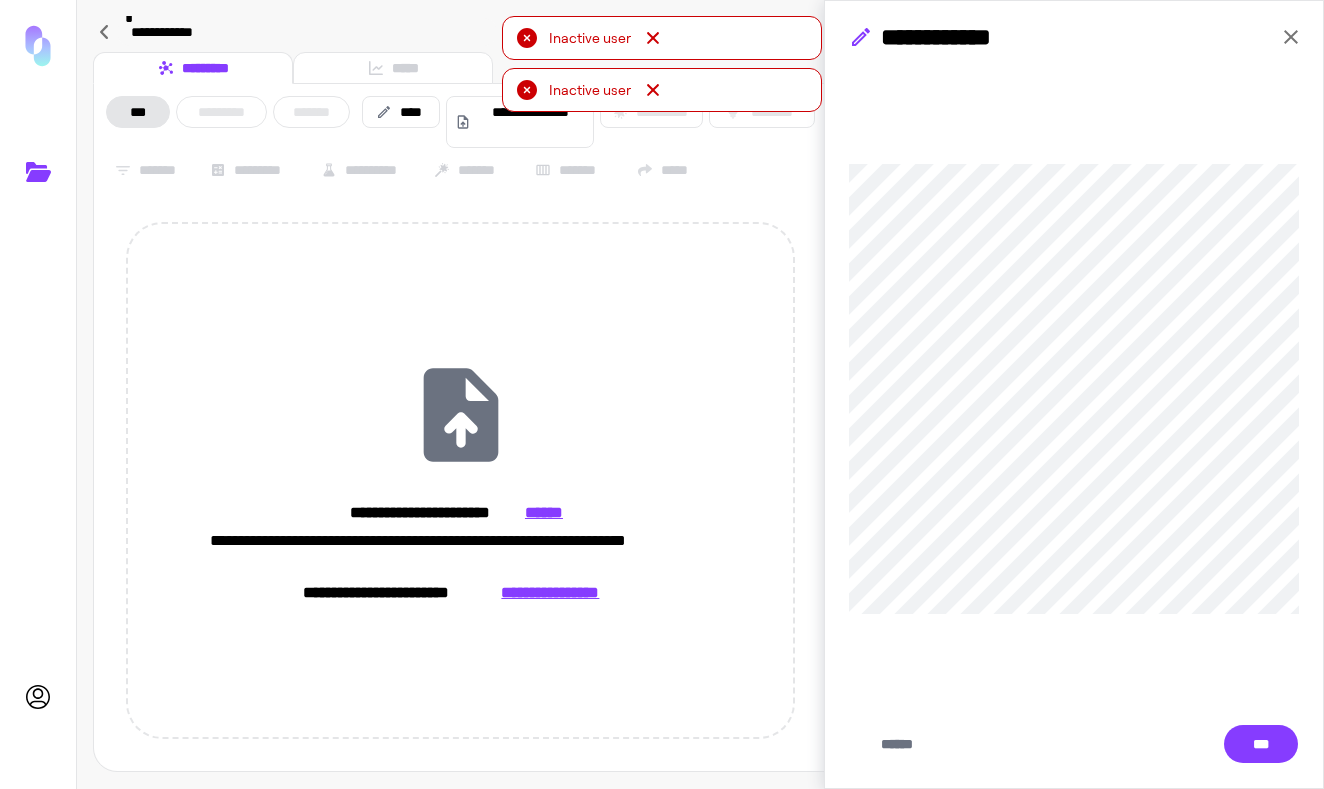 click 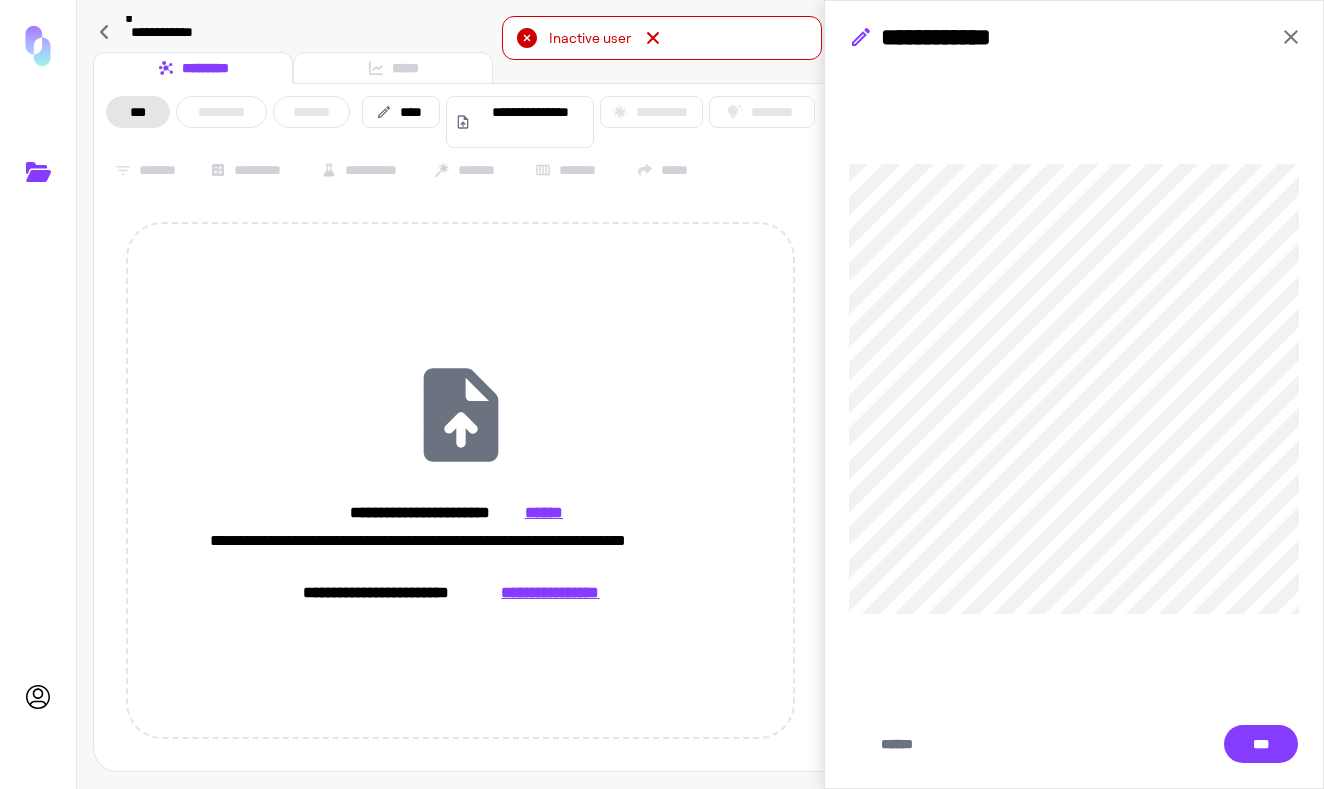 click 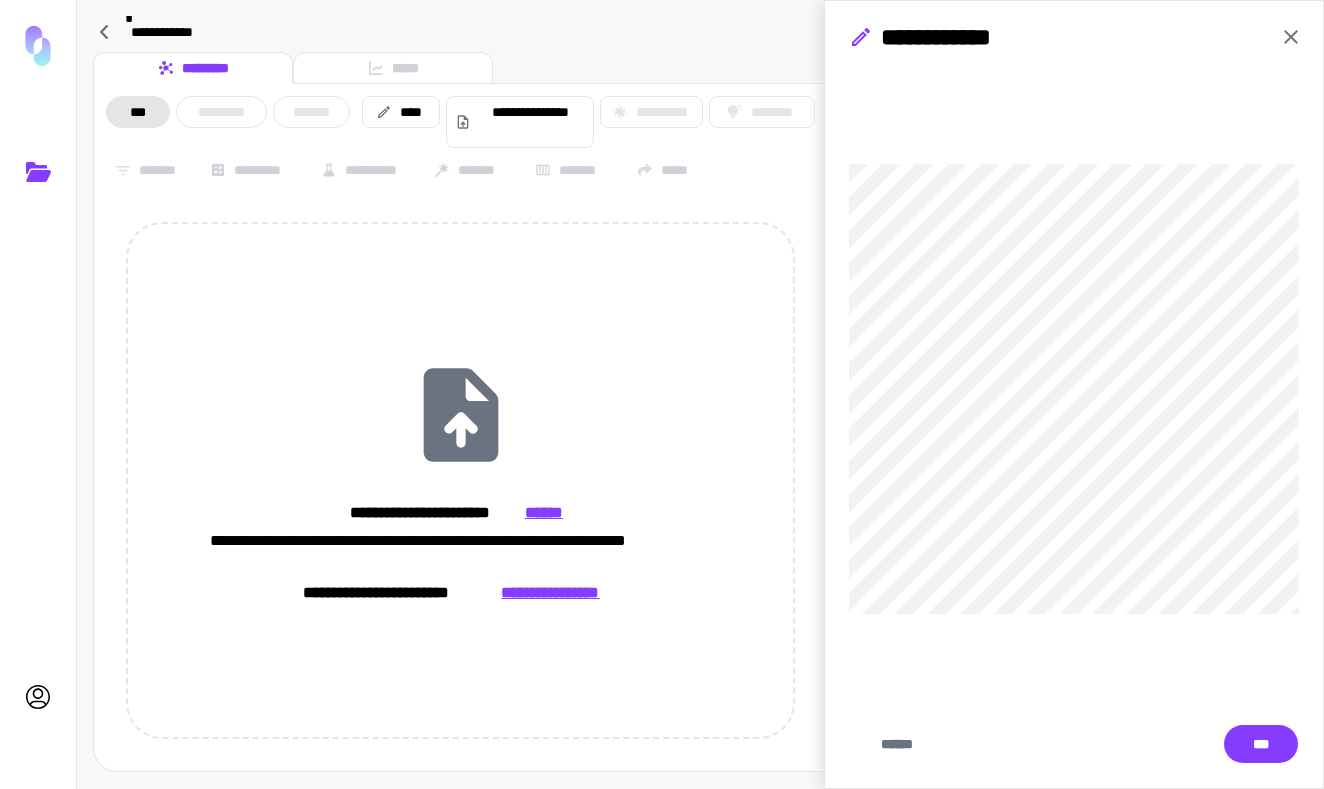 click 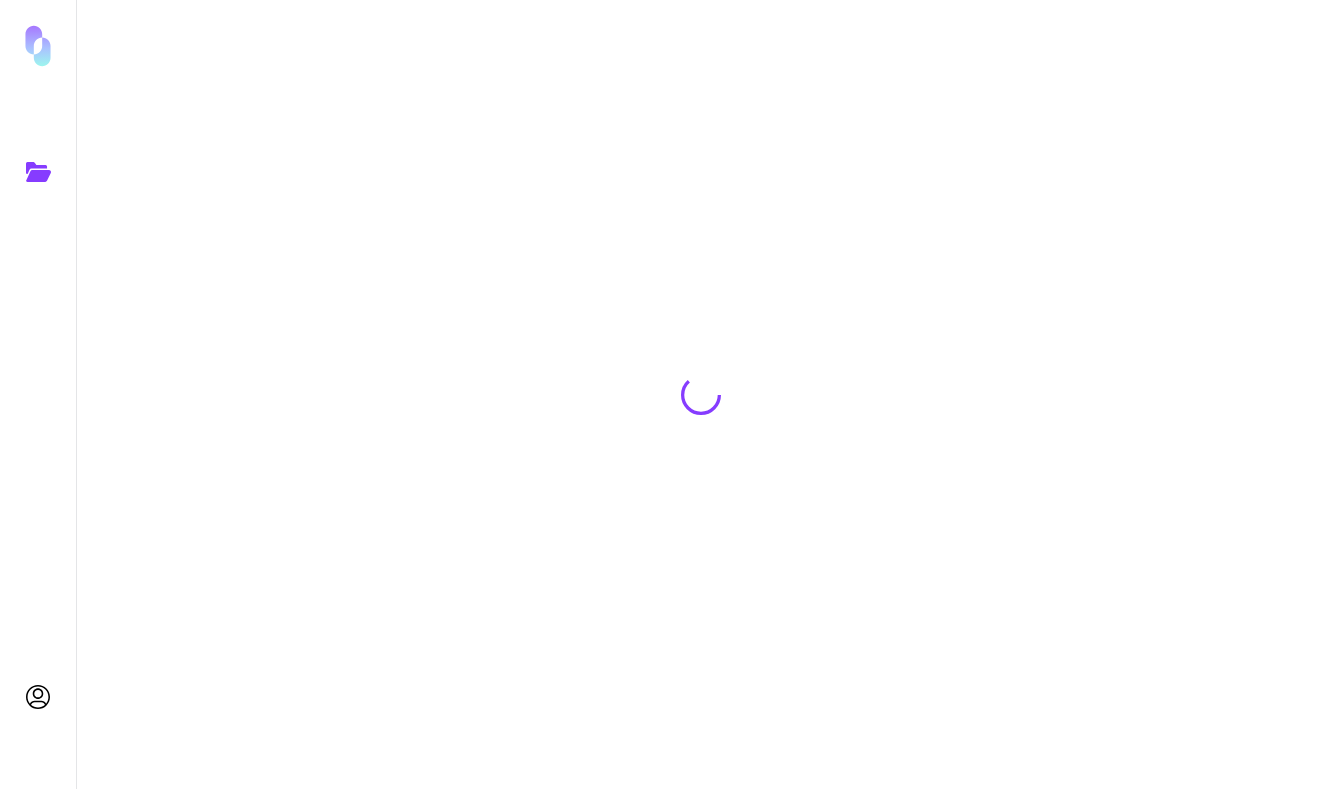 scroll, scrollTop: 0, scrollLeft: 0, axis: both 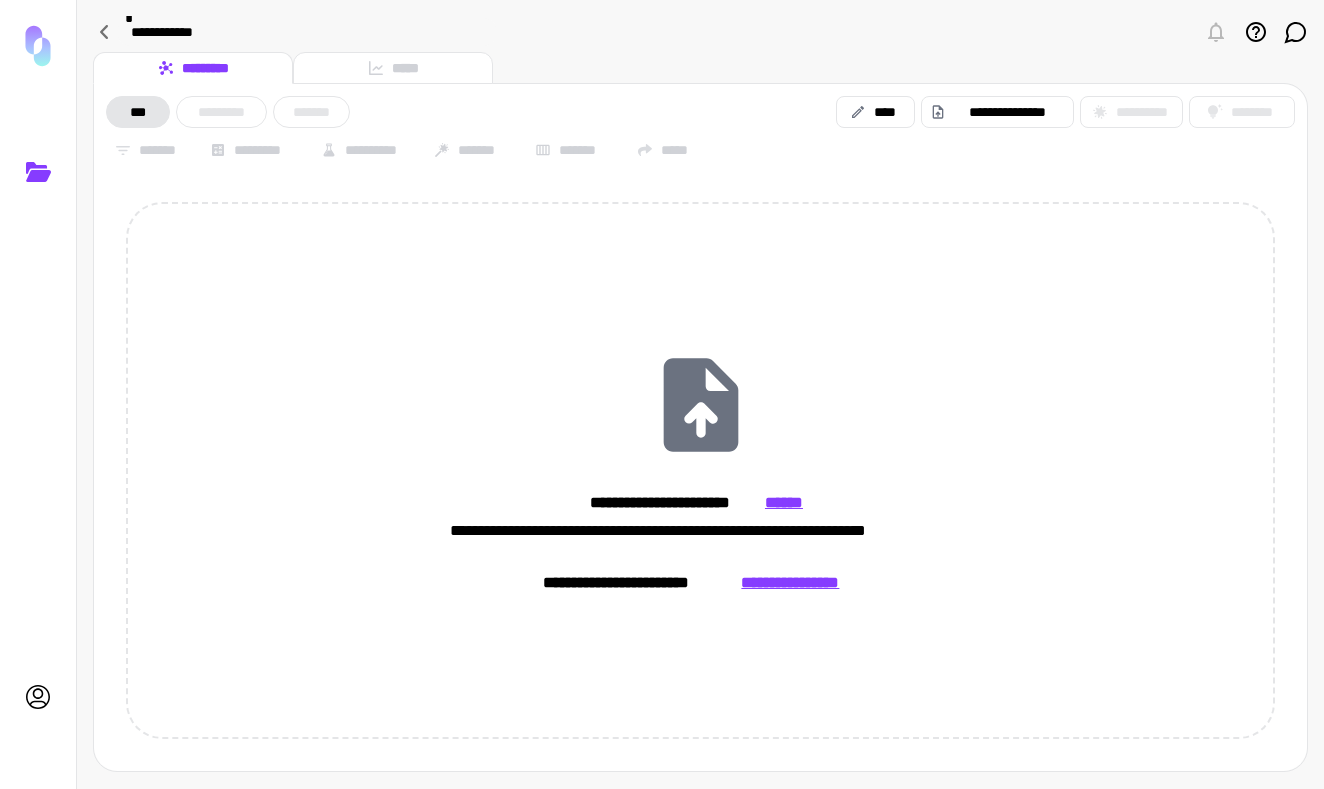 click on "***" at bounding box center (138, 112) 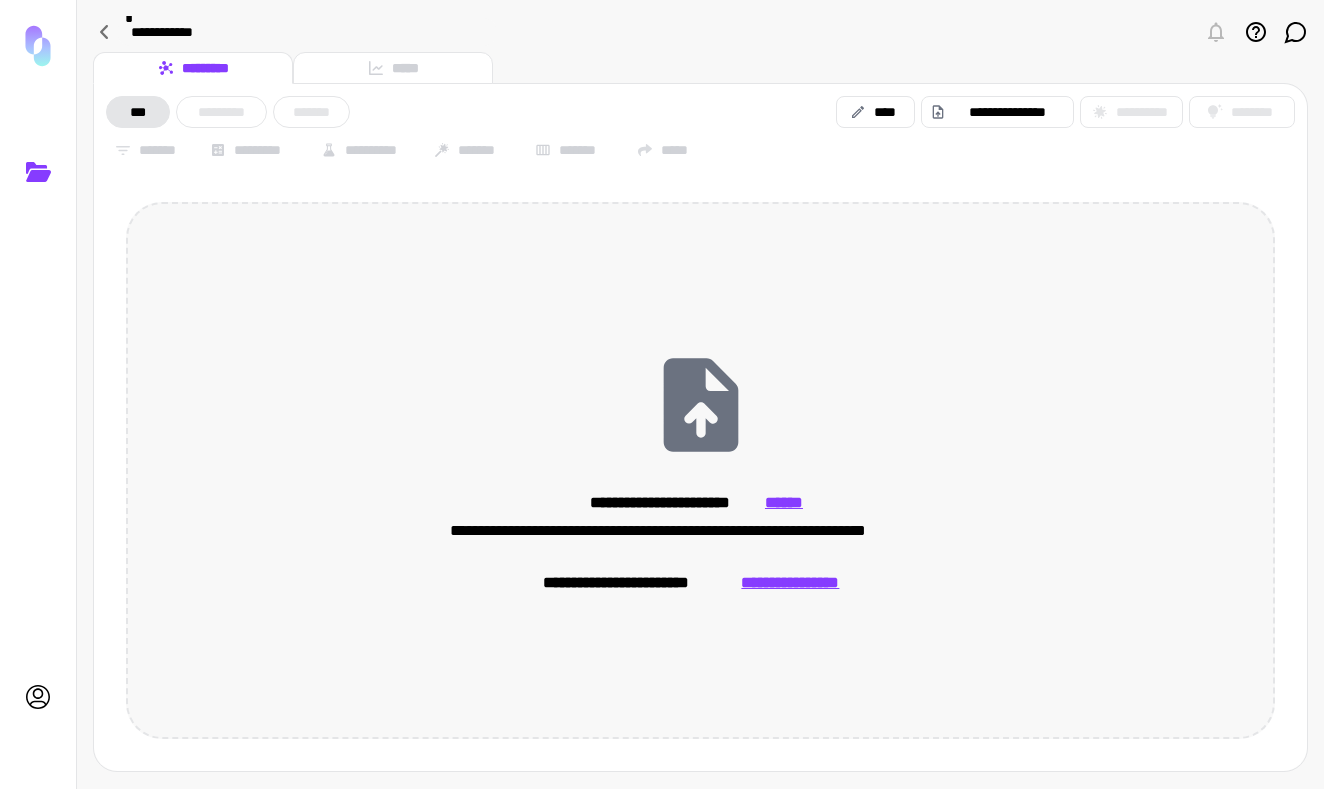 click on "**********" at bounding box center [700, 470] 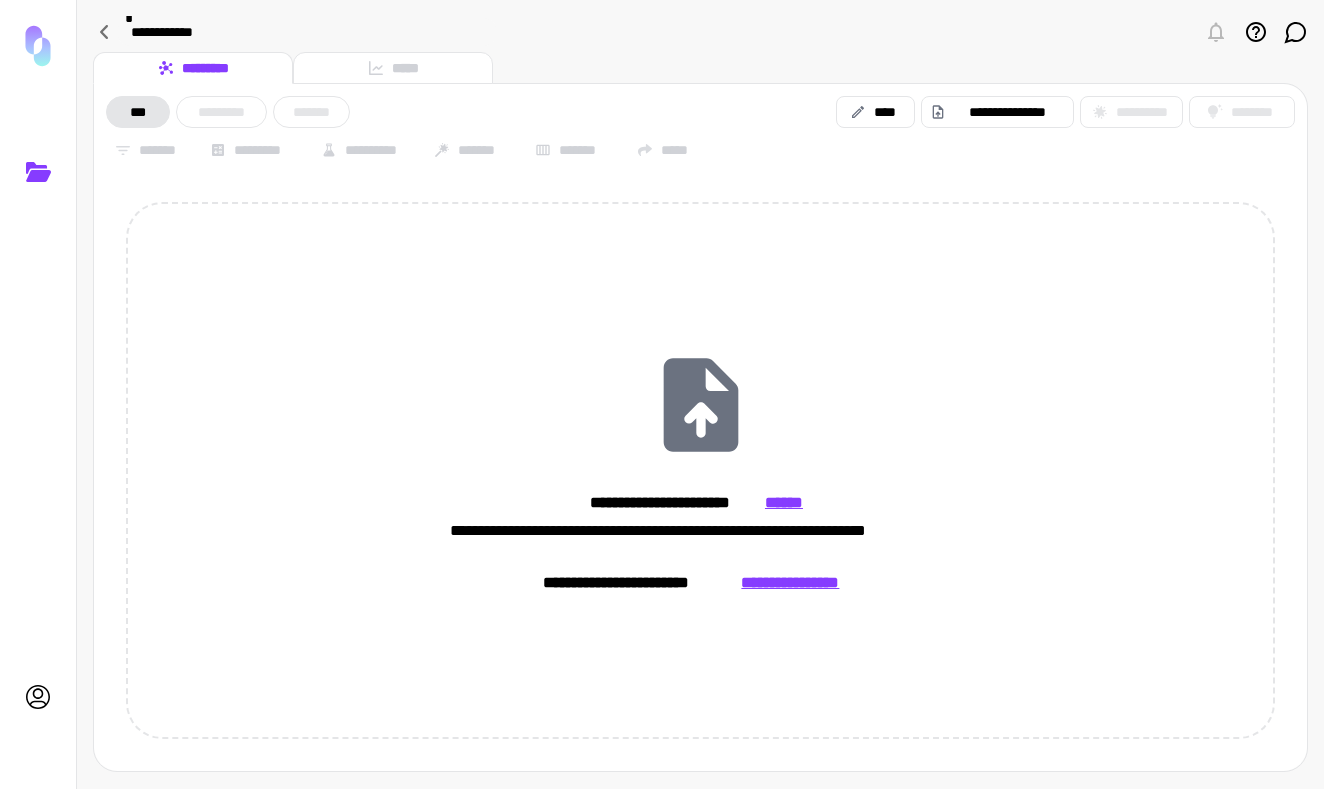 click on "**********" at bounding box center [307, 32] 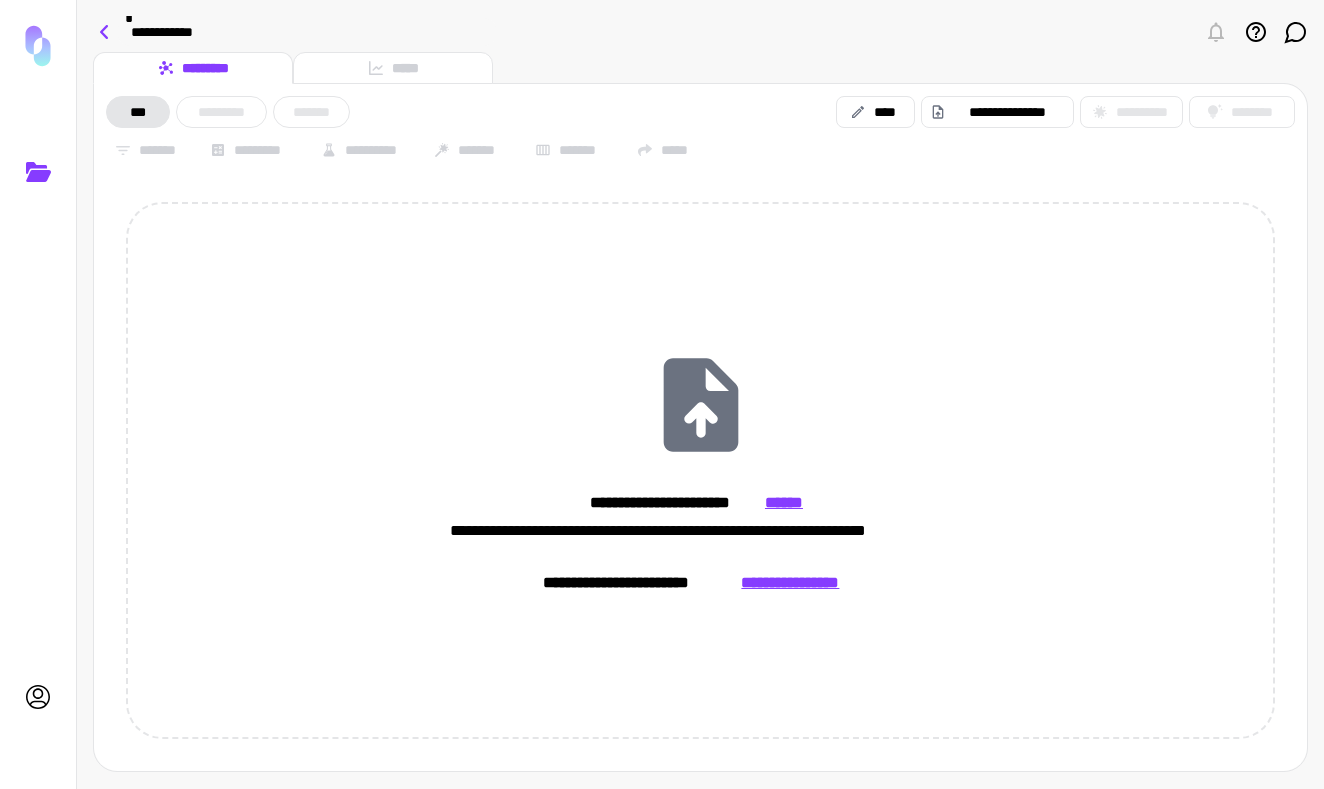 click 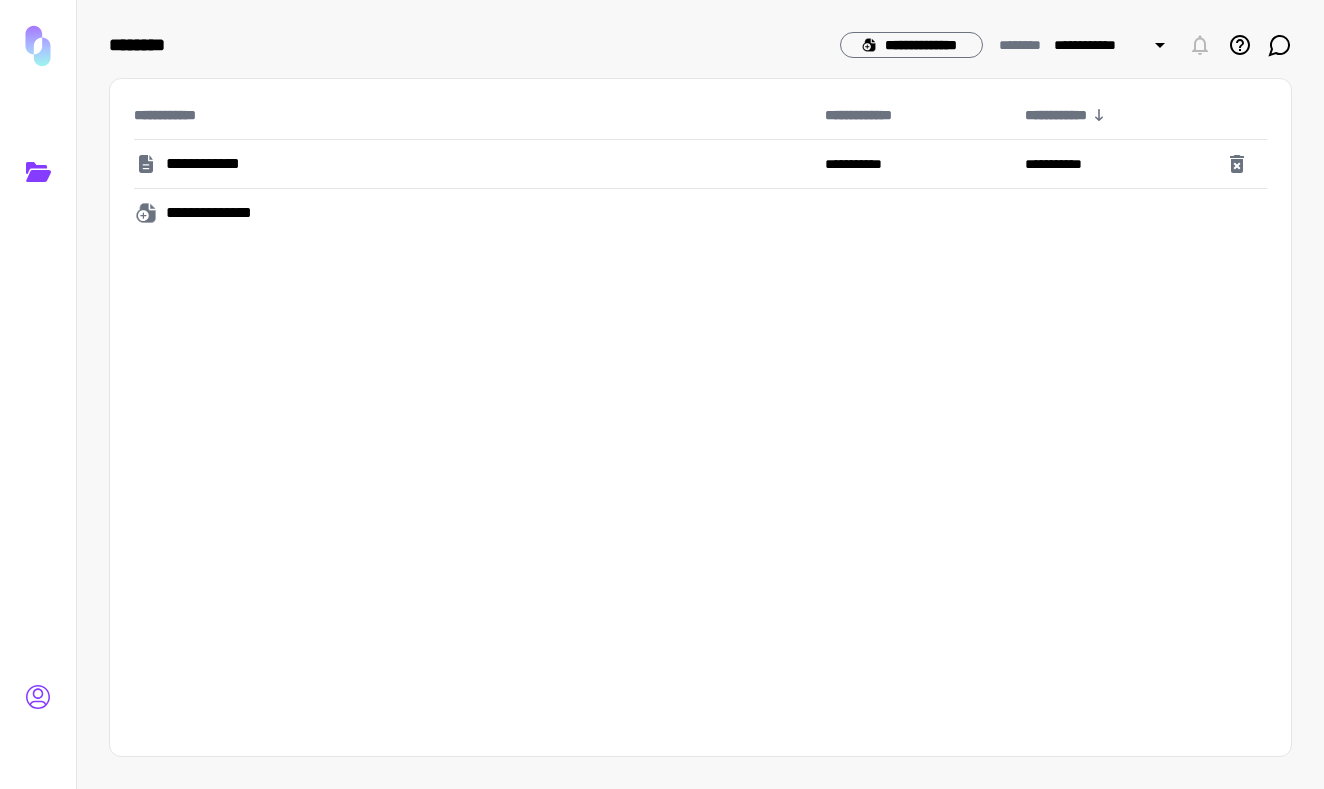 click 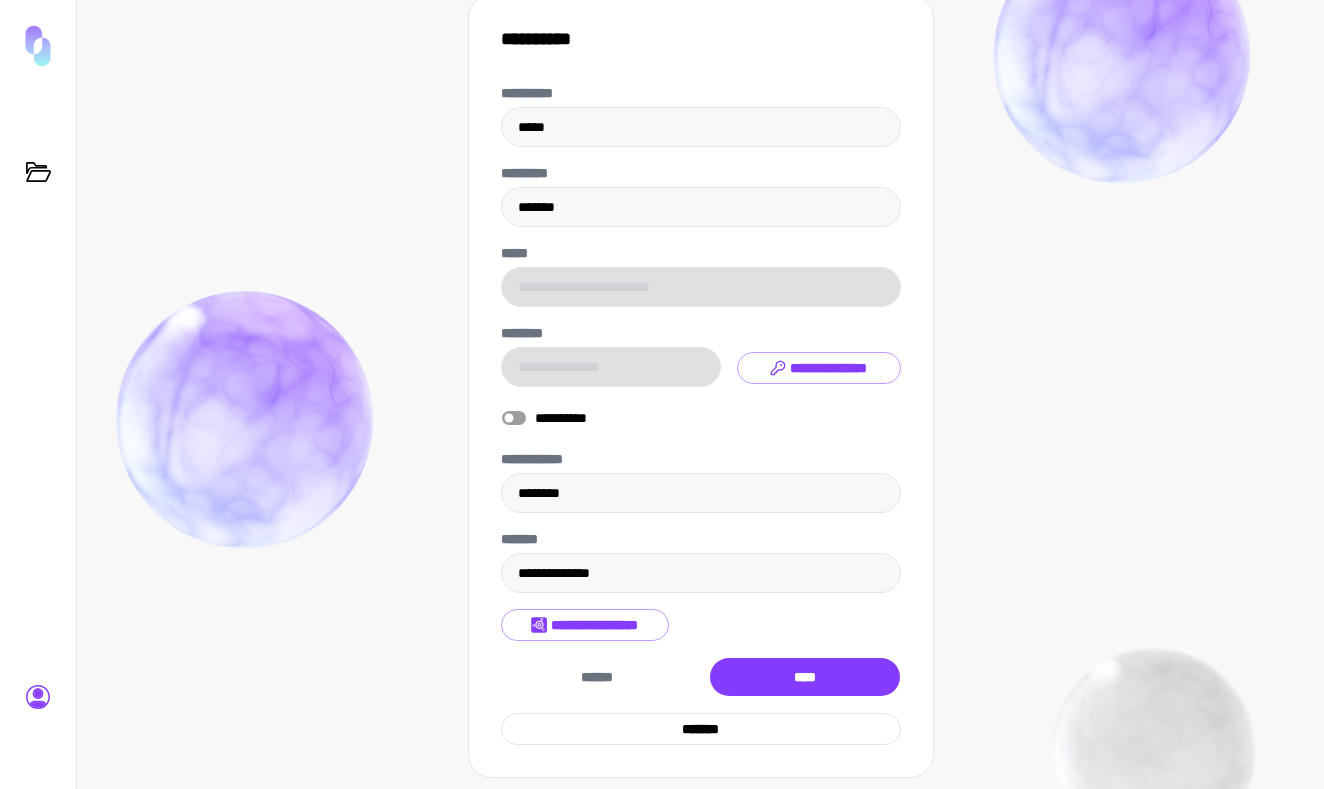 scroll, scrollTop: 59, scrollLeft: 0, axis: vertical 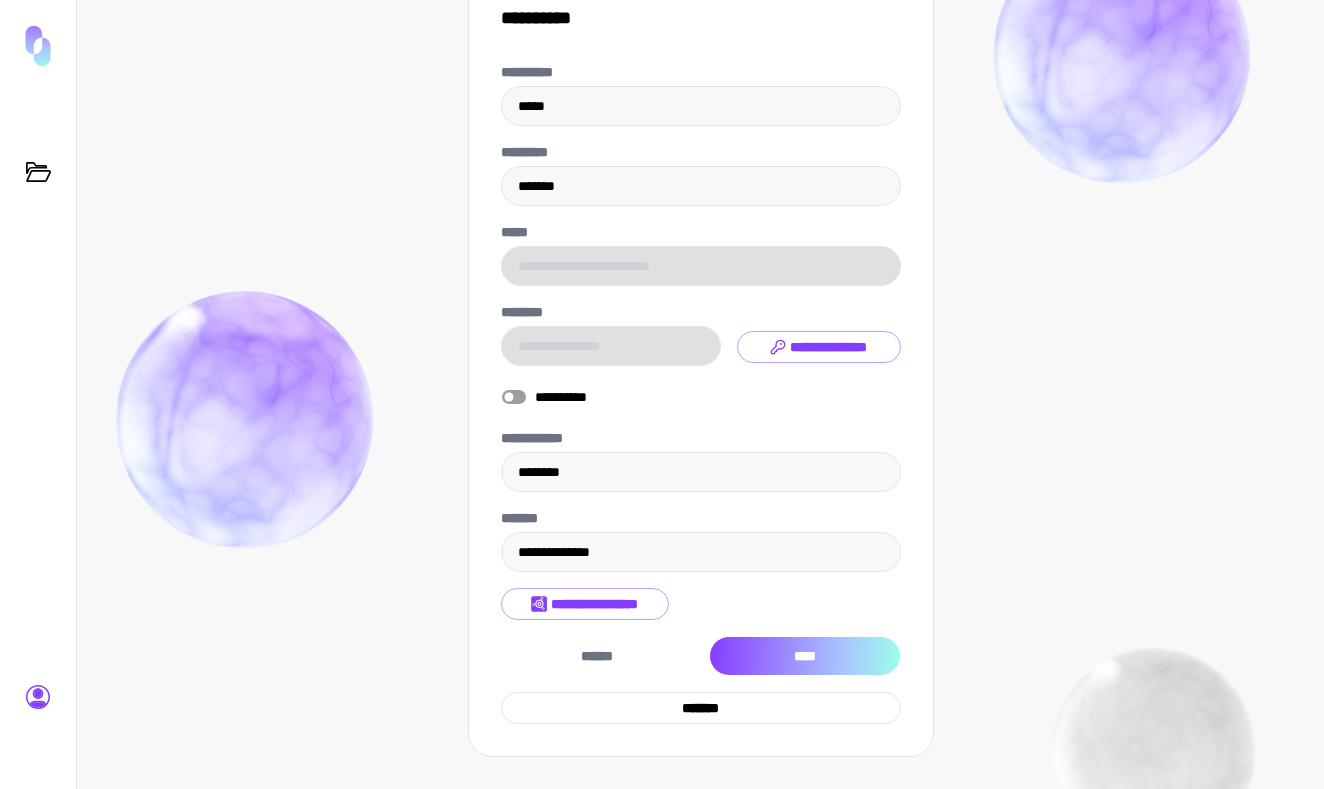 click on "****" at bounding box center (805, 656) 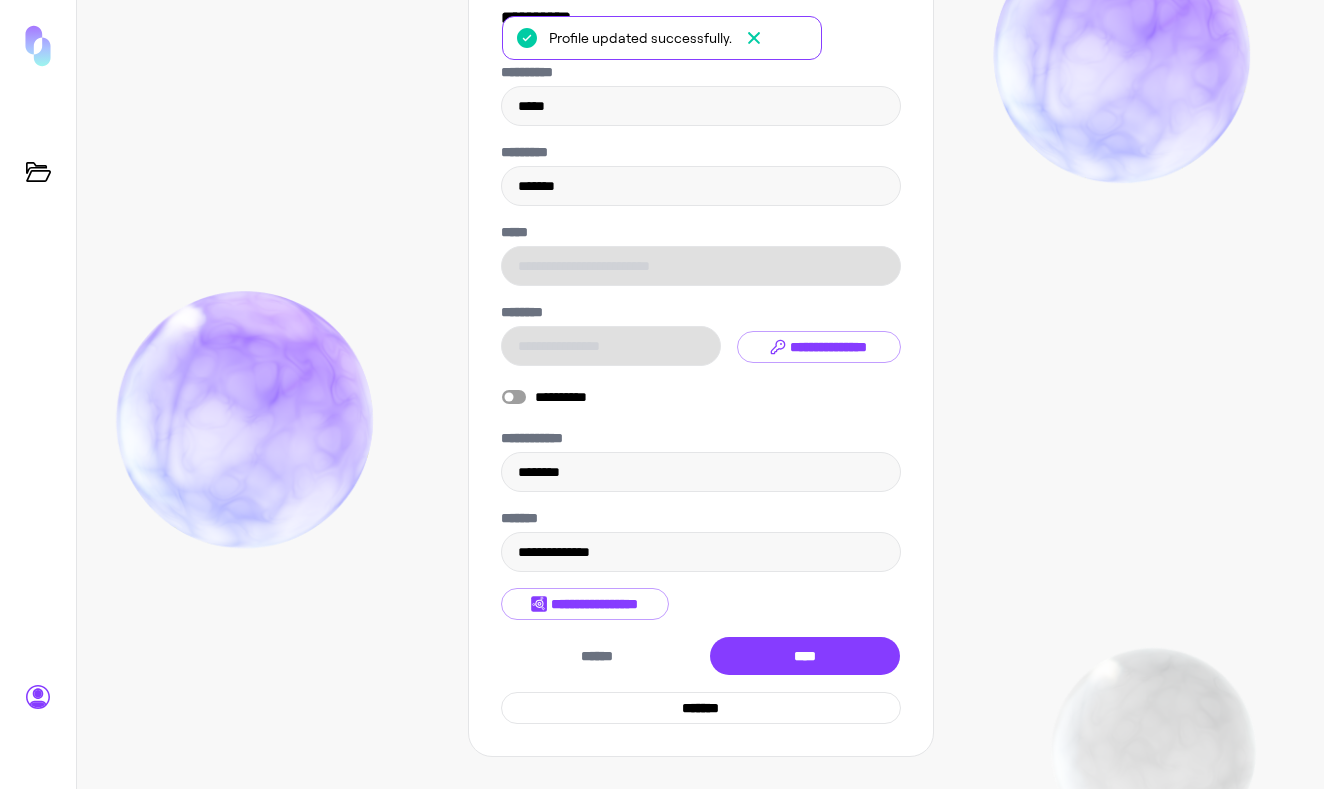 click at bounding box center (38, 46) 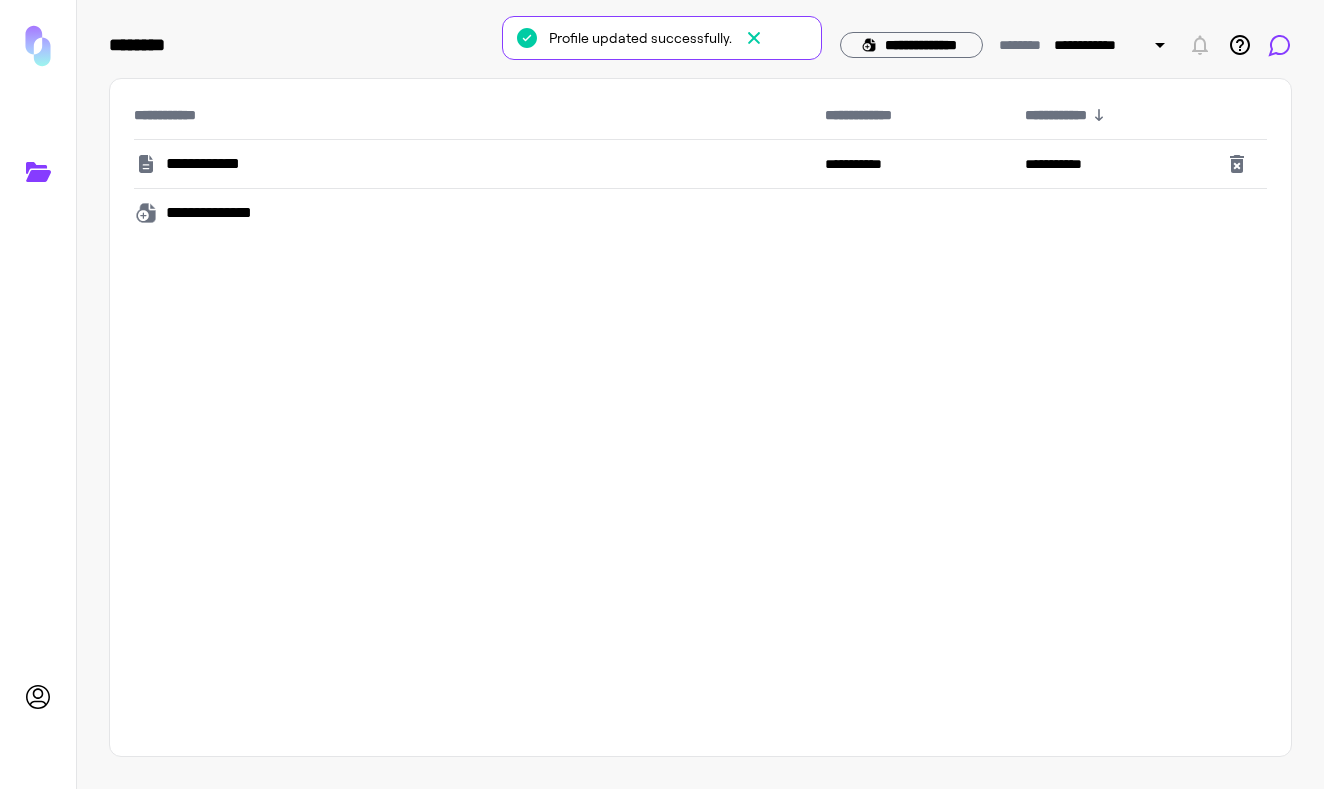 click 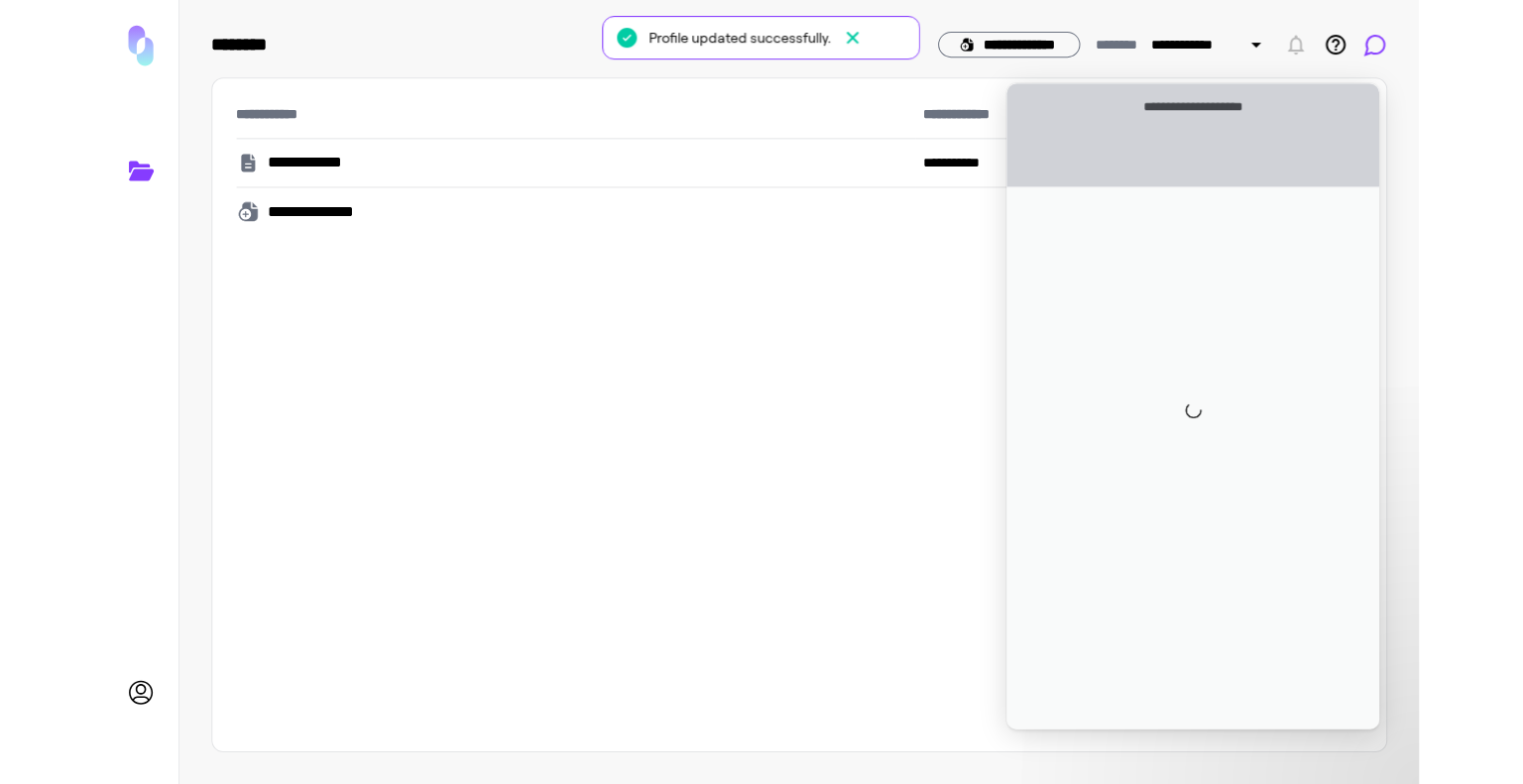 scroll, scrollTop: 0, scrollLeft: 0, axis: both 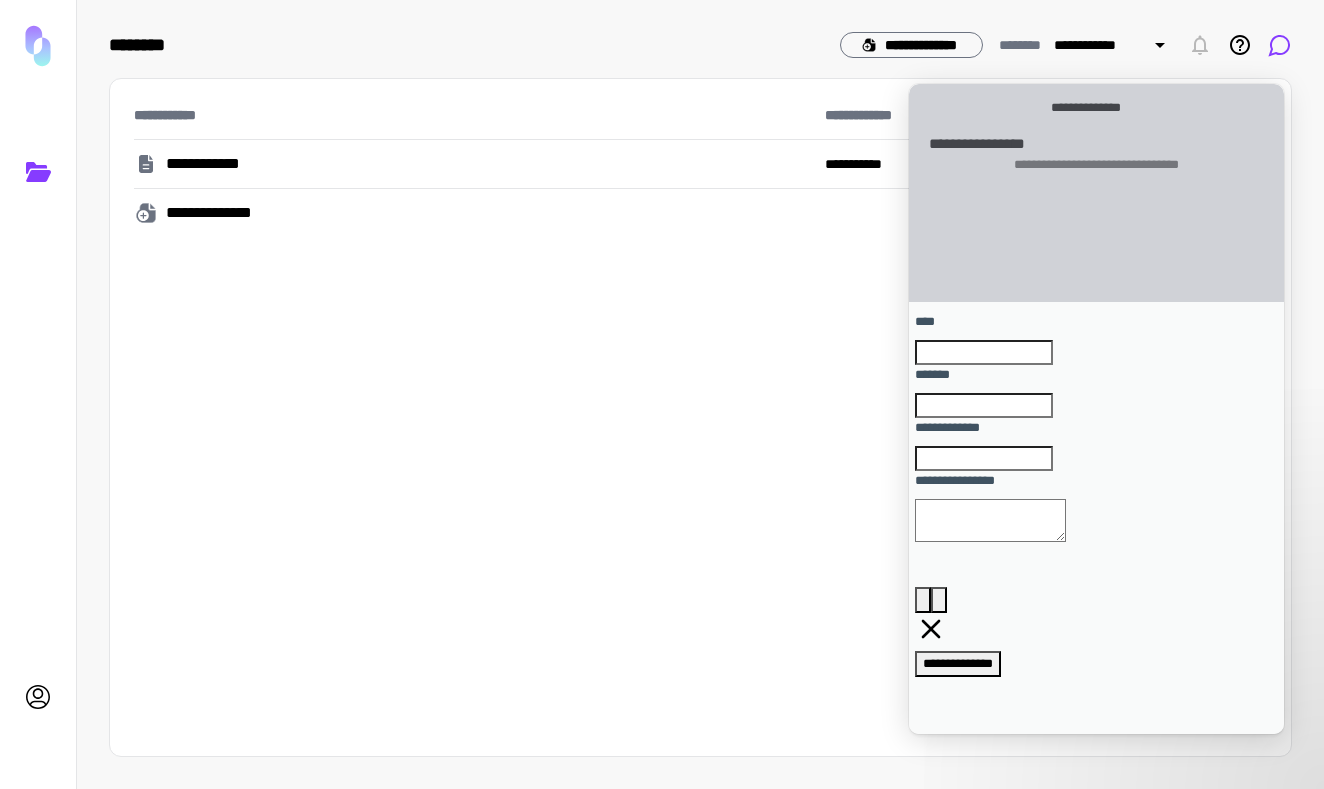 click 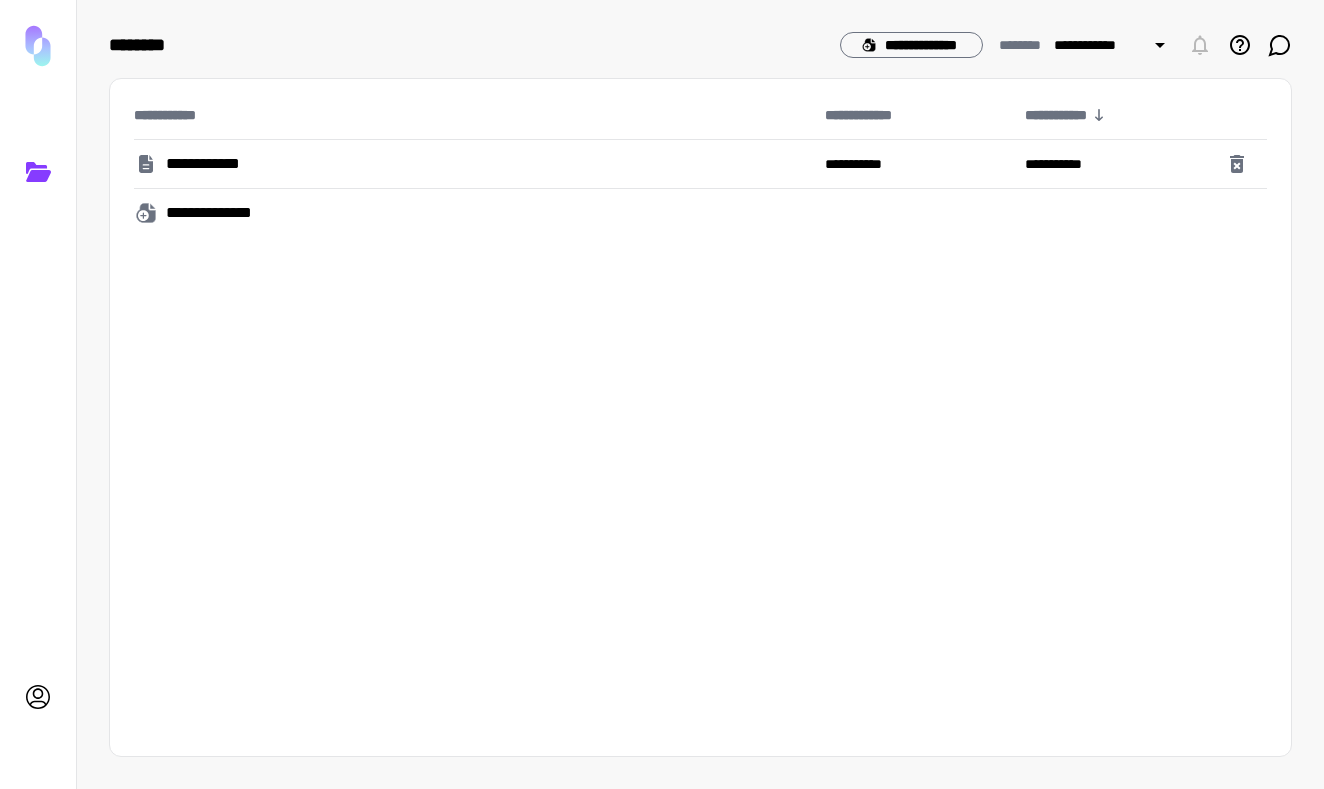 click on "**********" at bounding box center [471, 164] 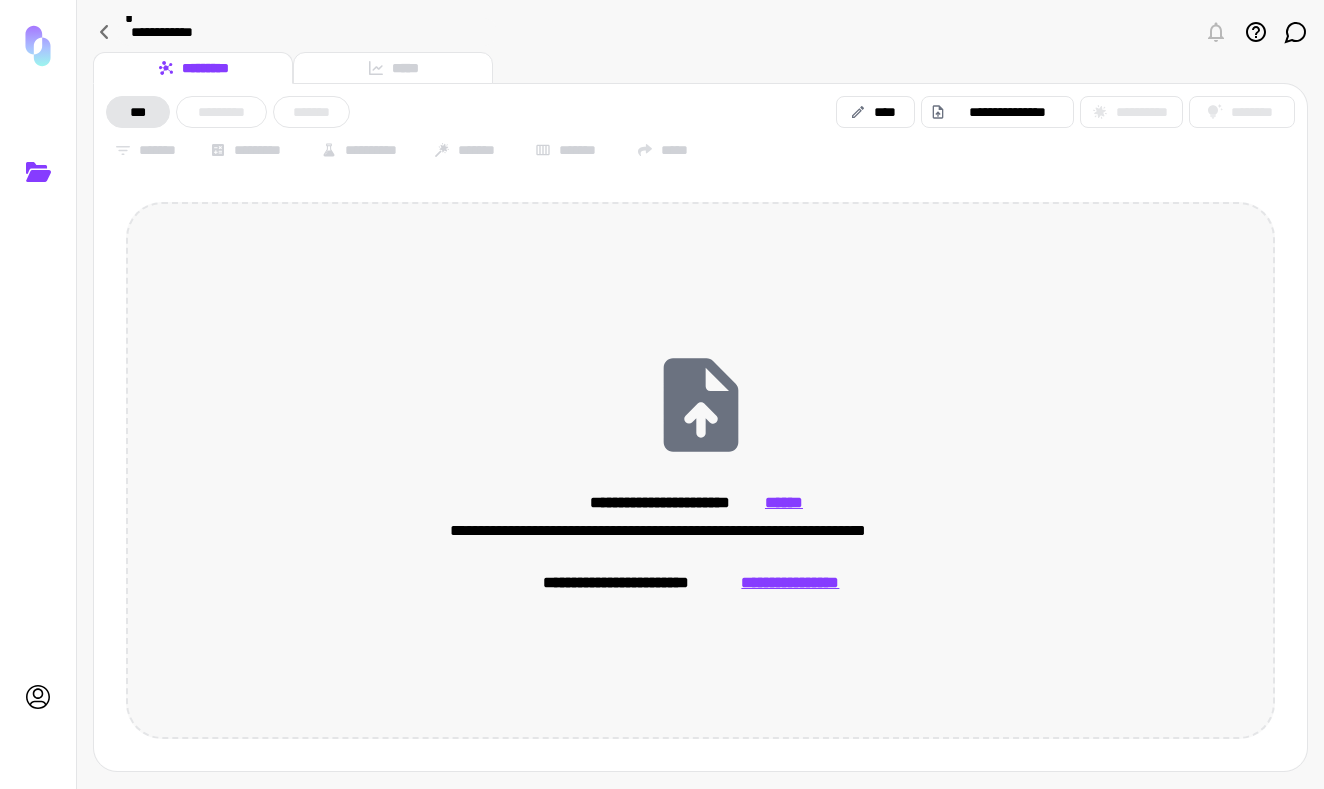click on "******" at bounding box center (784, 503) 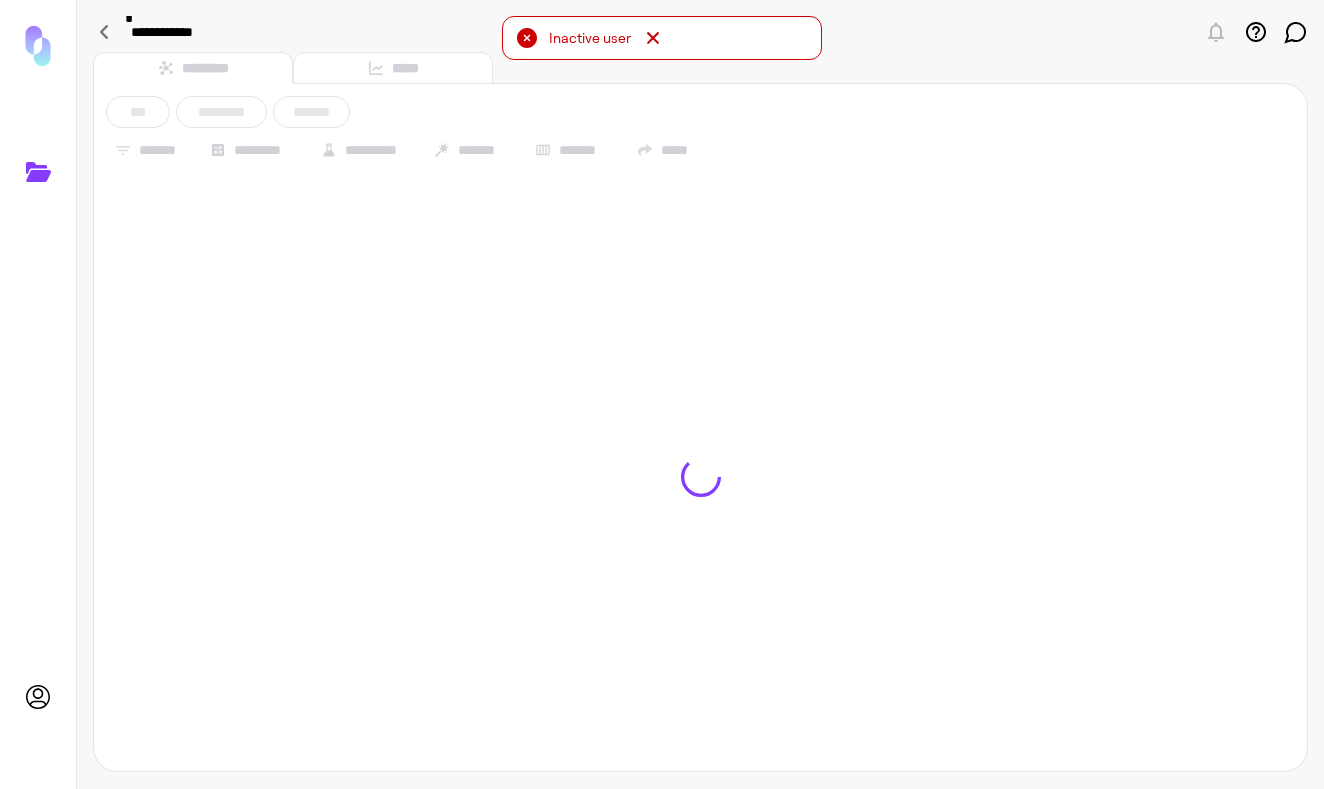 click 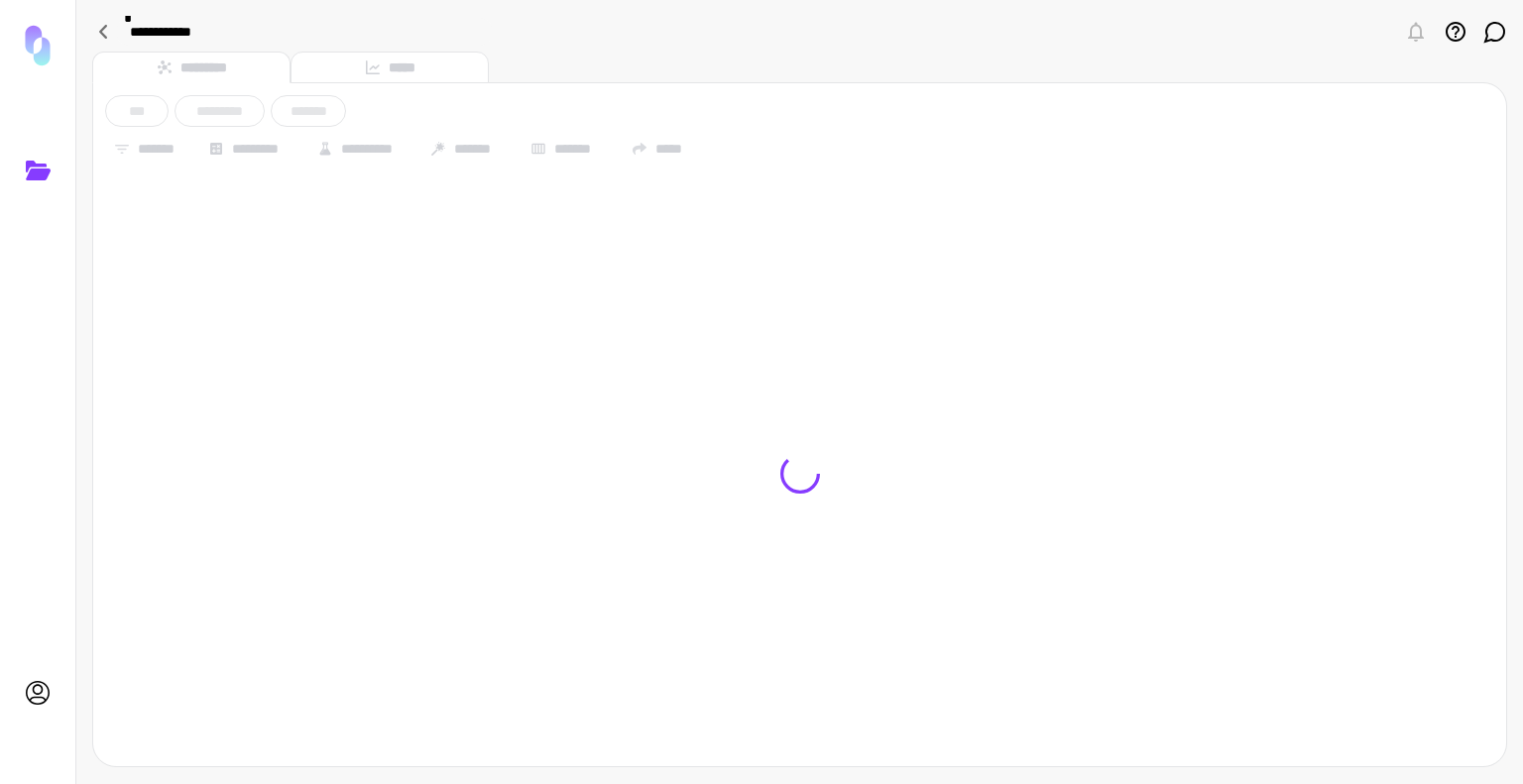 click on "**********" at bounding box center (304, 32) 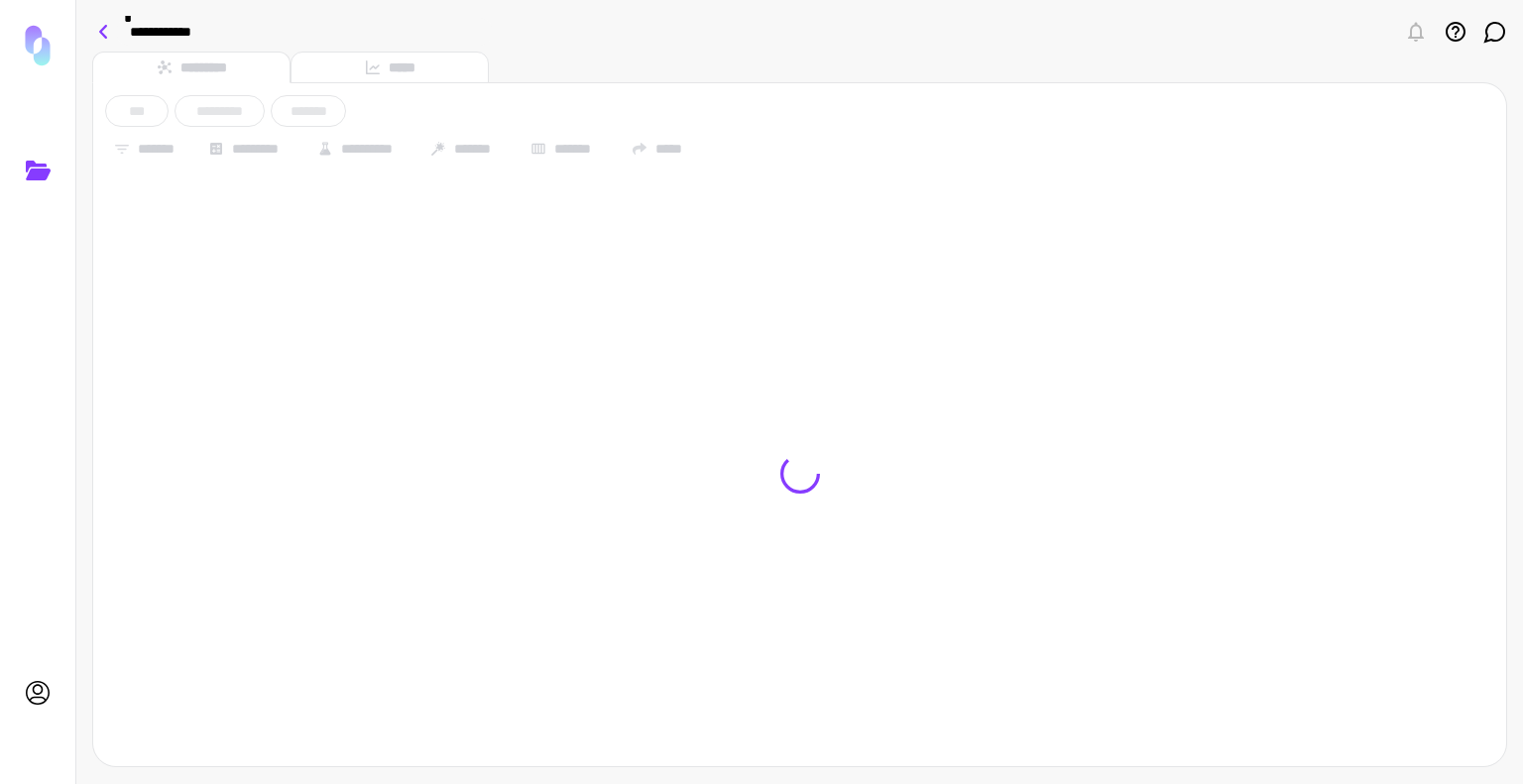 click 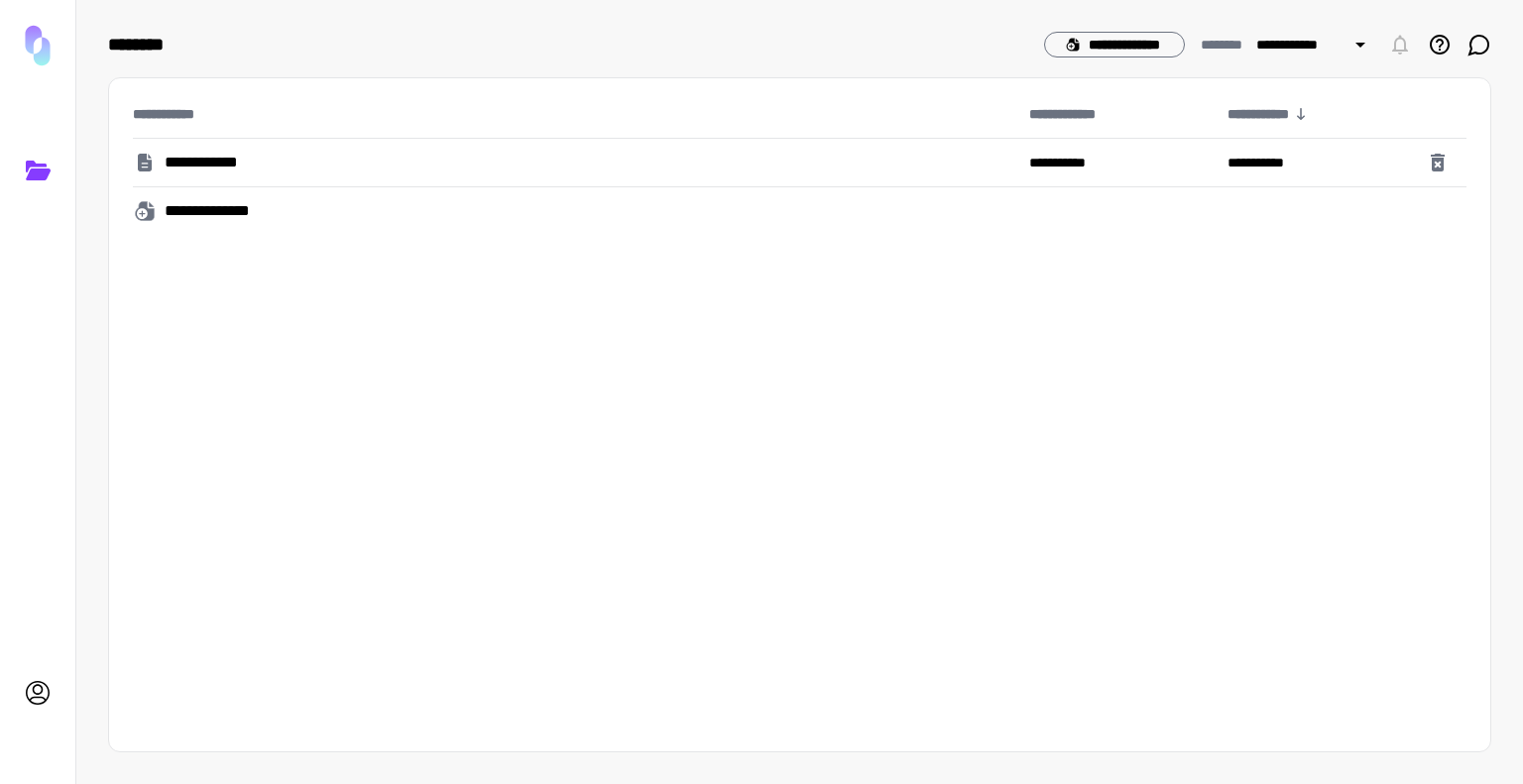 click on "**********" at bounding box center (213, 163) 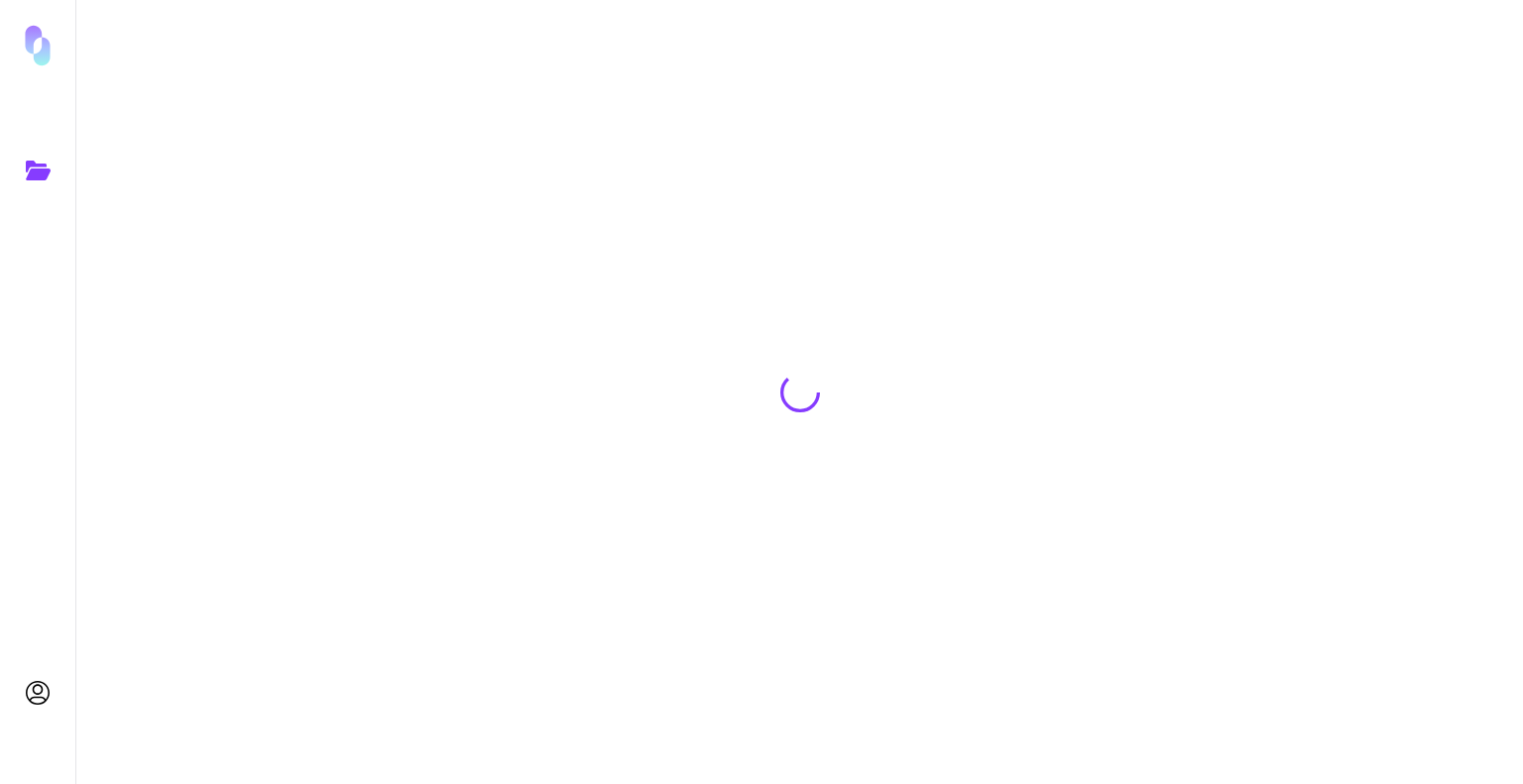 scroll, scrollTop: 0, scrollLeft: 0, axis: both 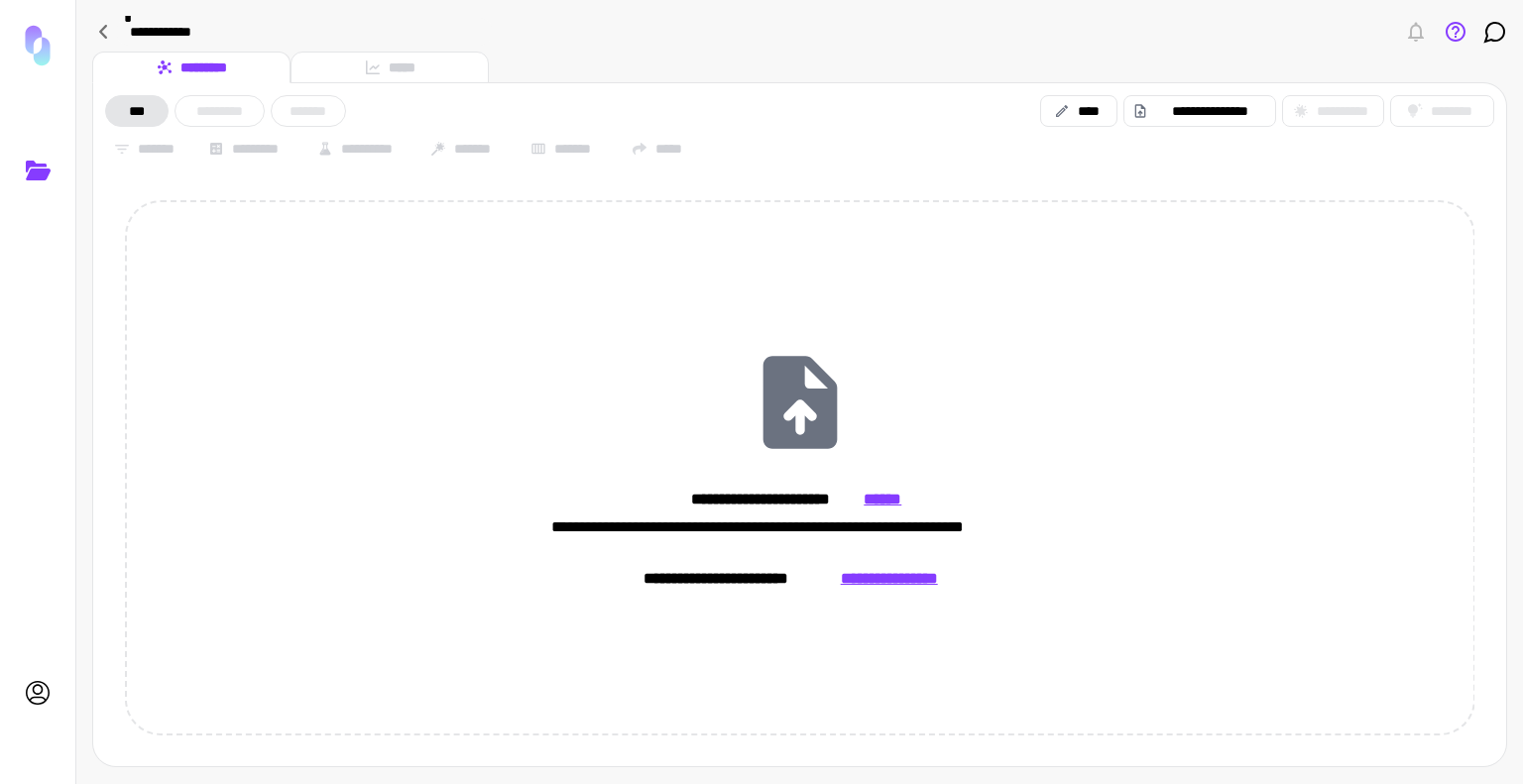 click 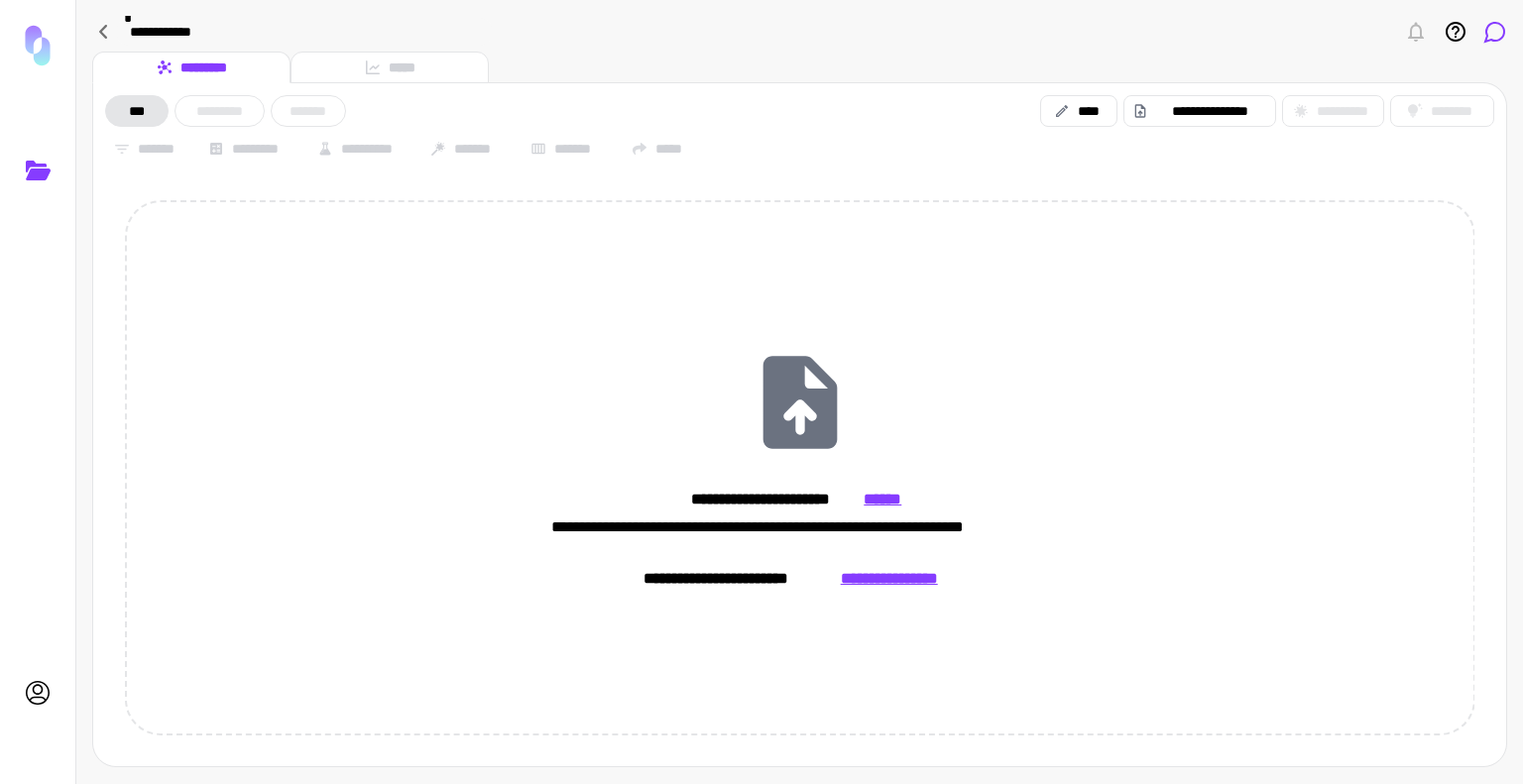 click 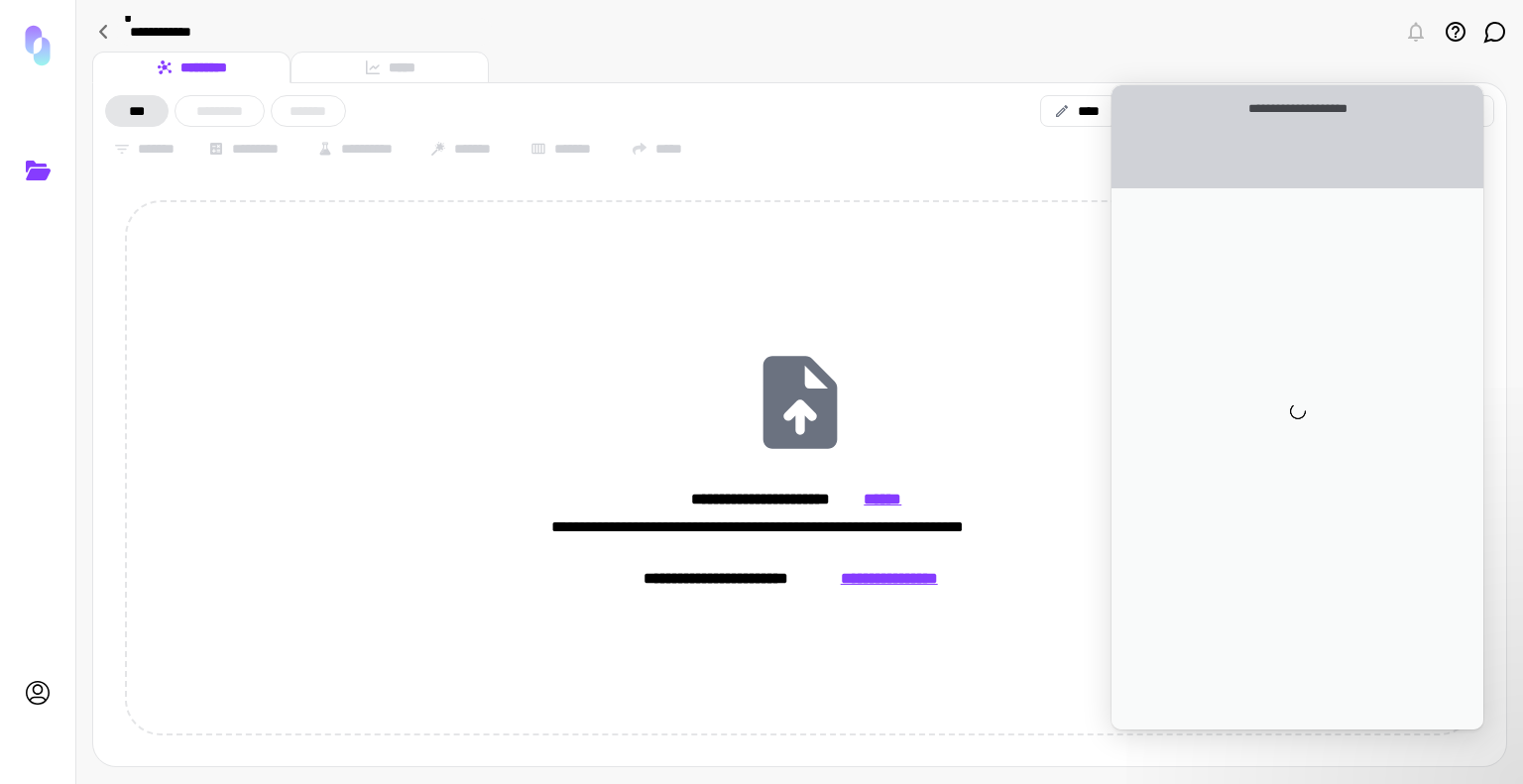 scroll, scrollTop: 0, scrollLeft: 0, axis: both 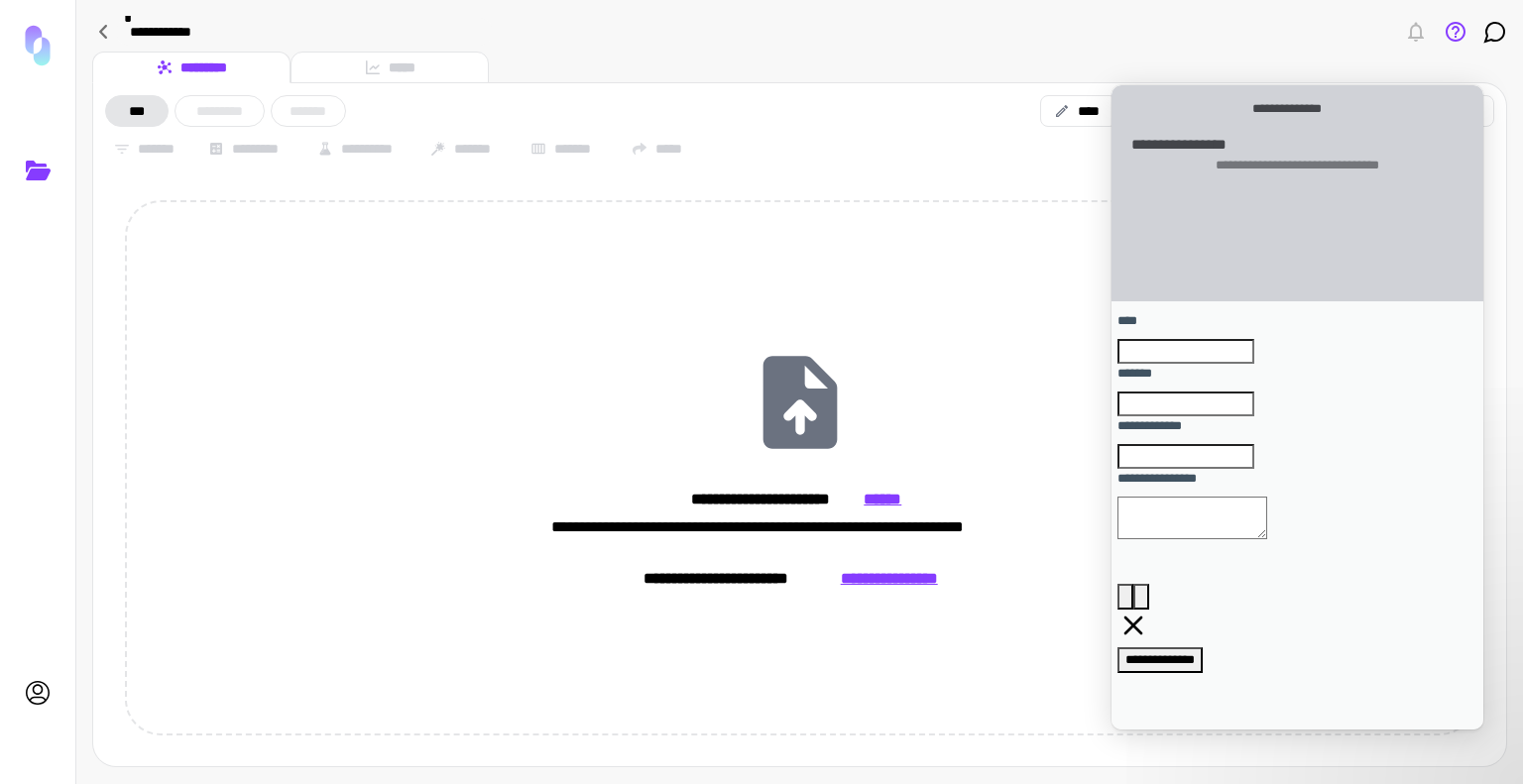click 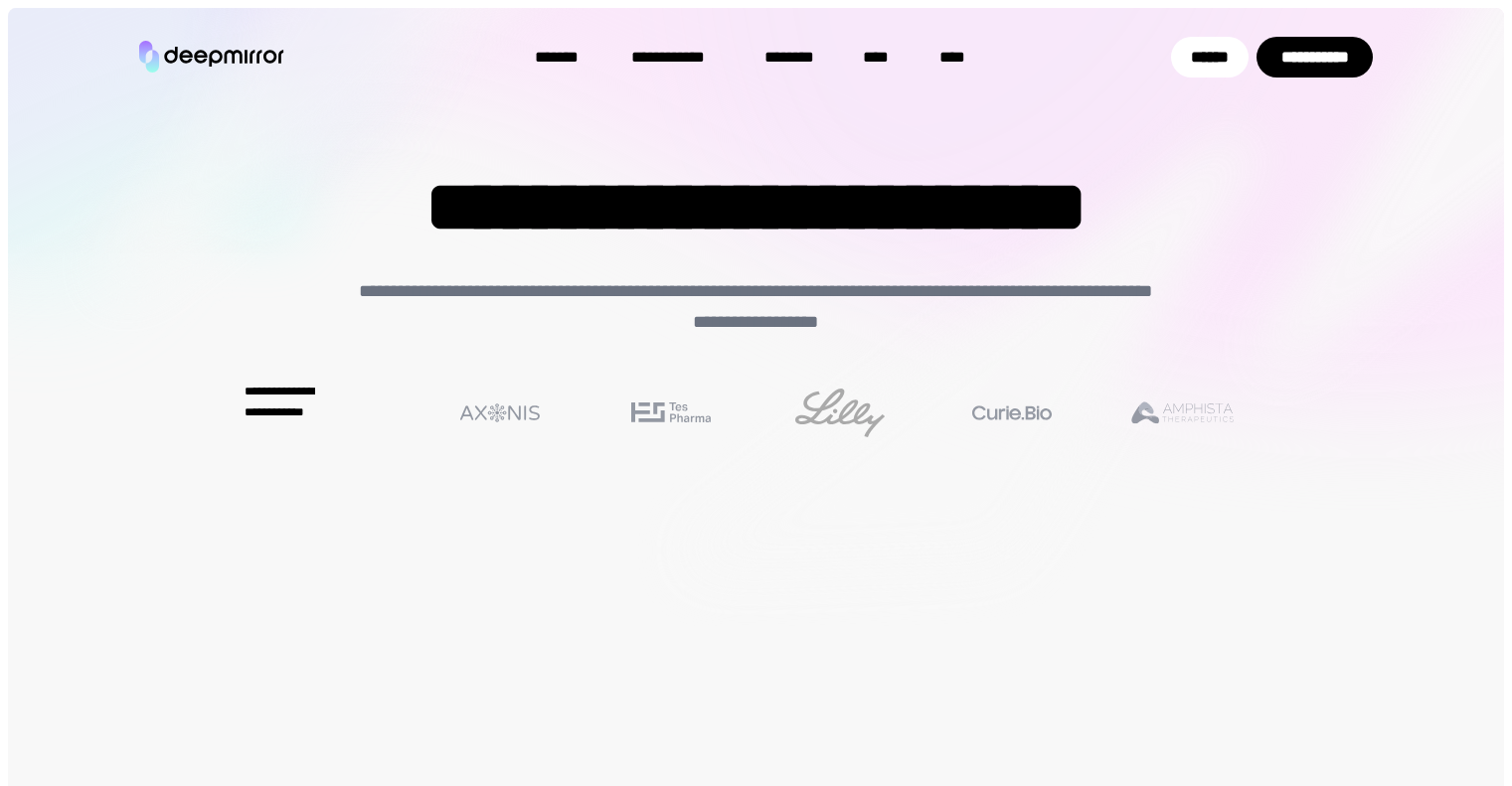 scroll, scrollTop: 0, scrollLeft: 0, axis: both 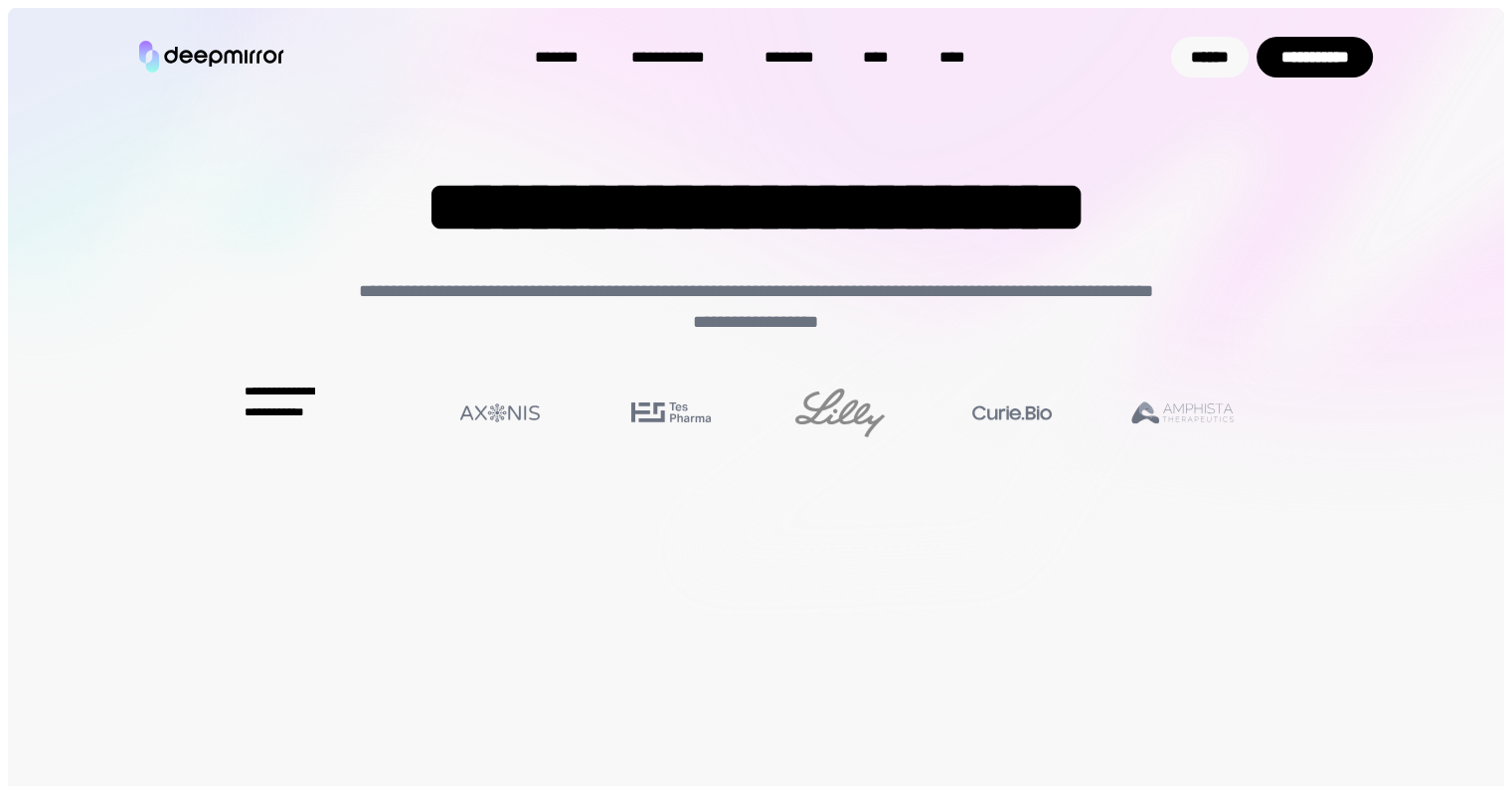 click on "******" at bounding box center (1210, 57) 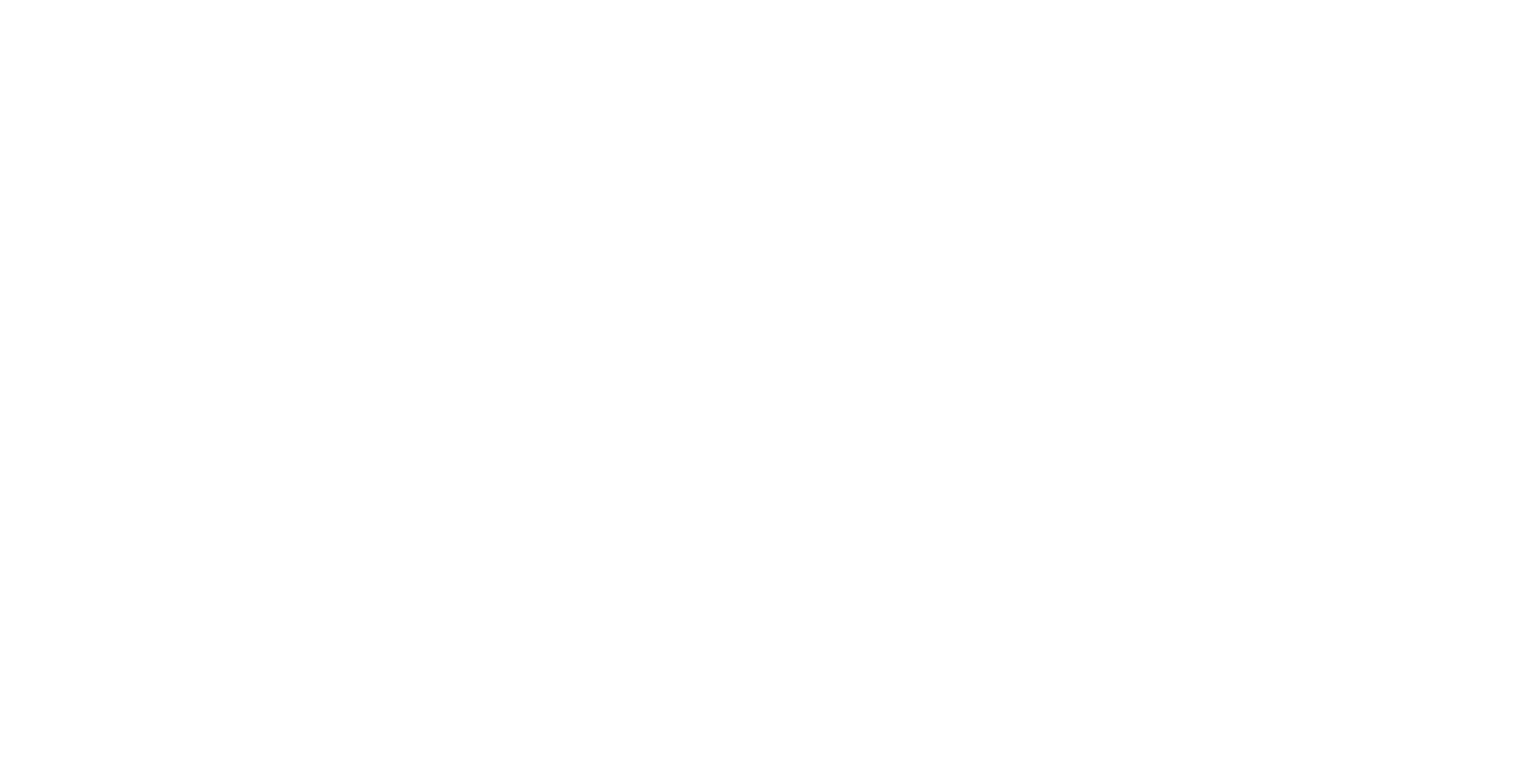 scroll, scrollTop: 0, scrollLeft: 0, axis: both 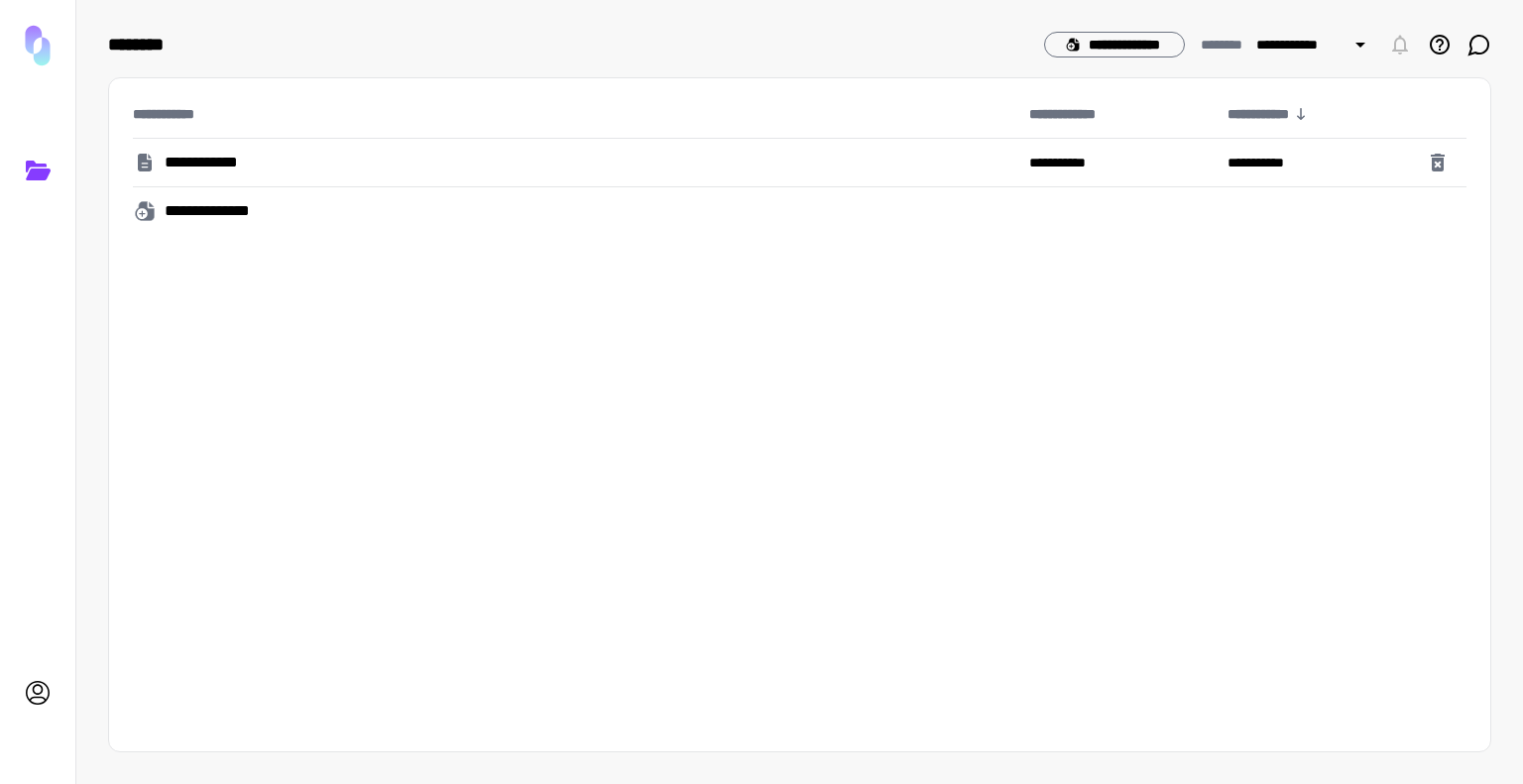 click on "**********" at bounding box center (213, 163) 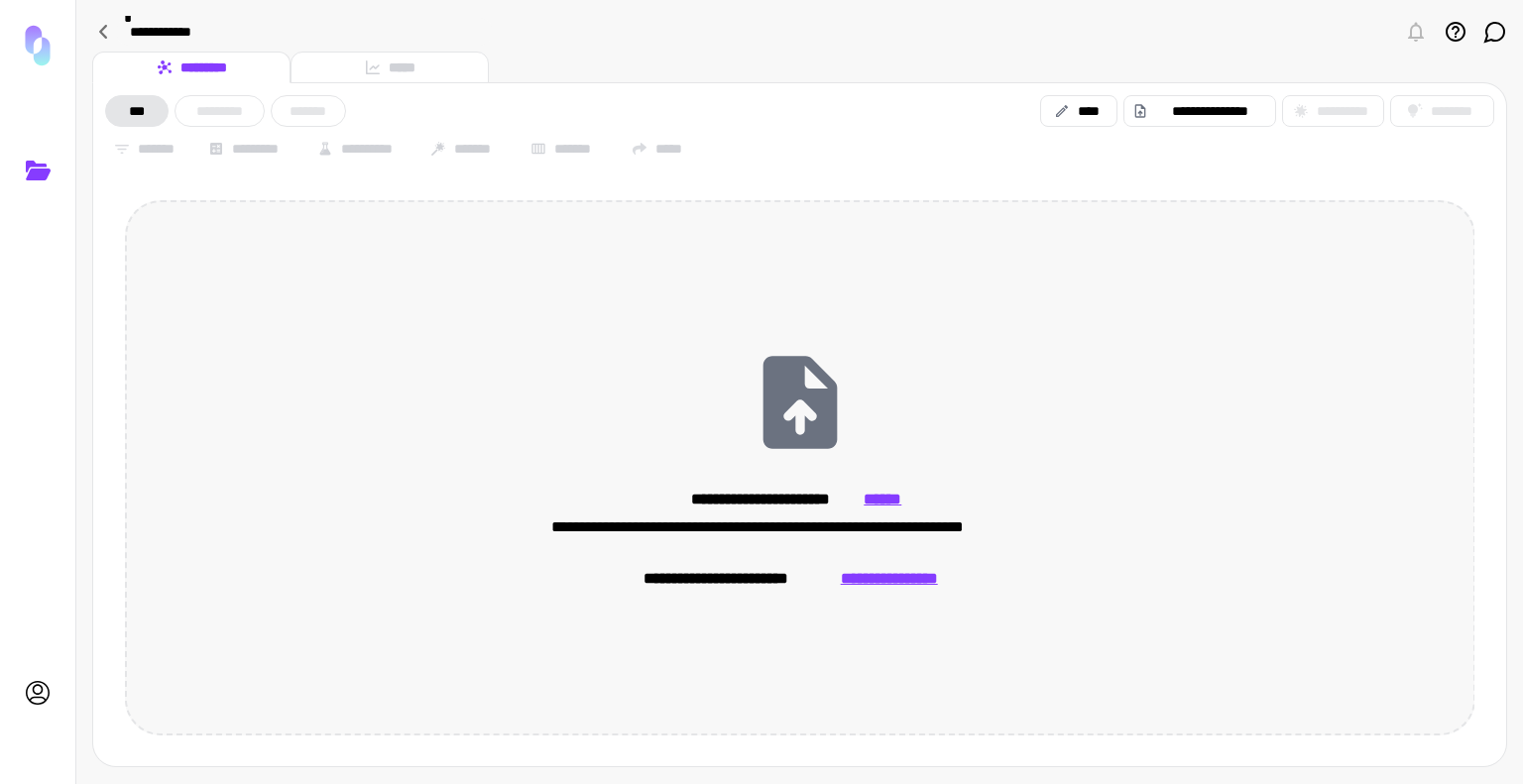 click on "******" at bounding box center (882, 500) 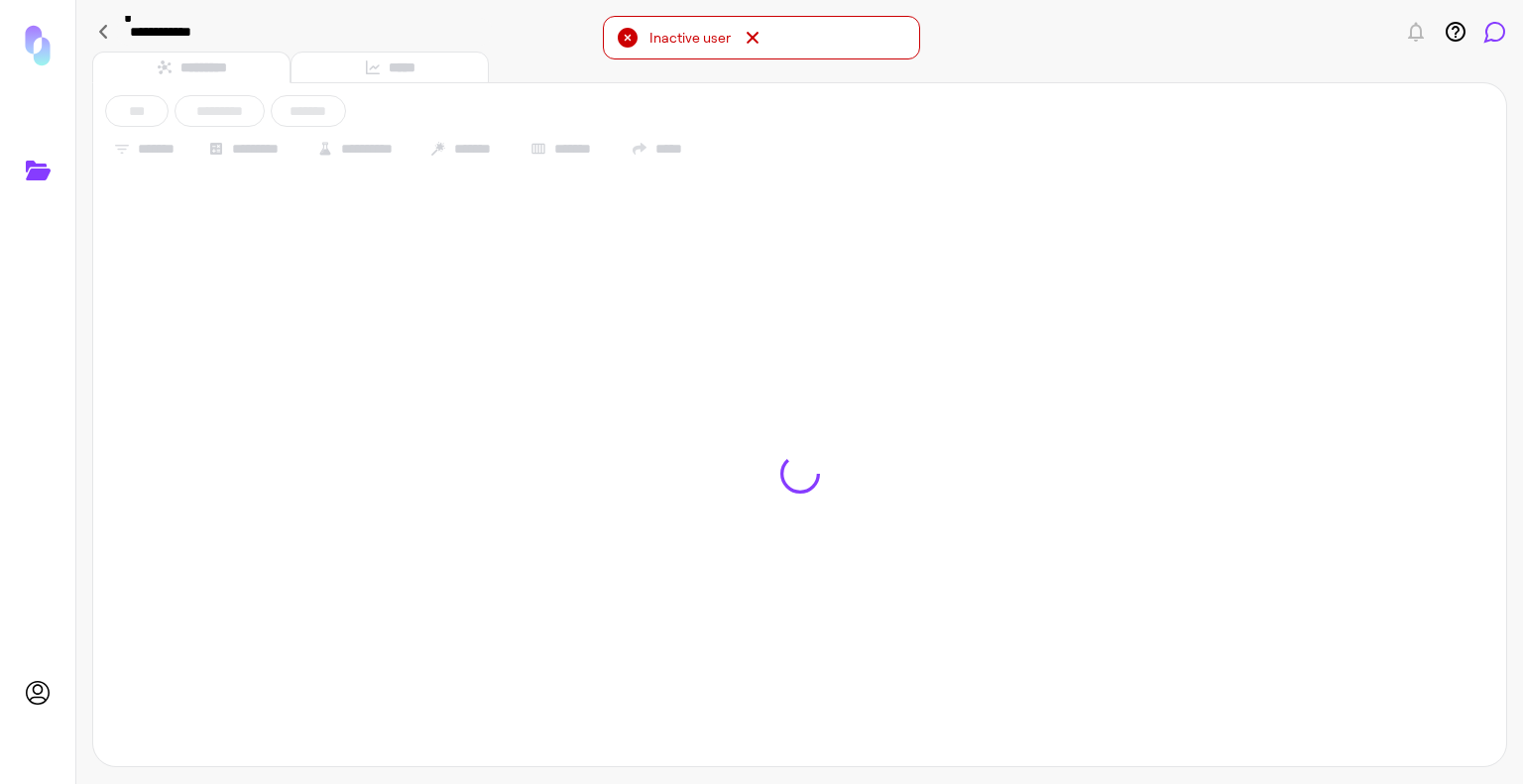 click 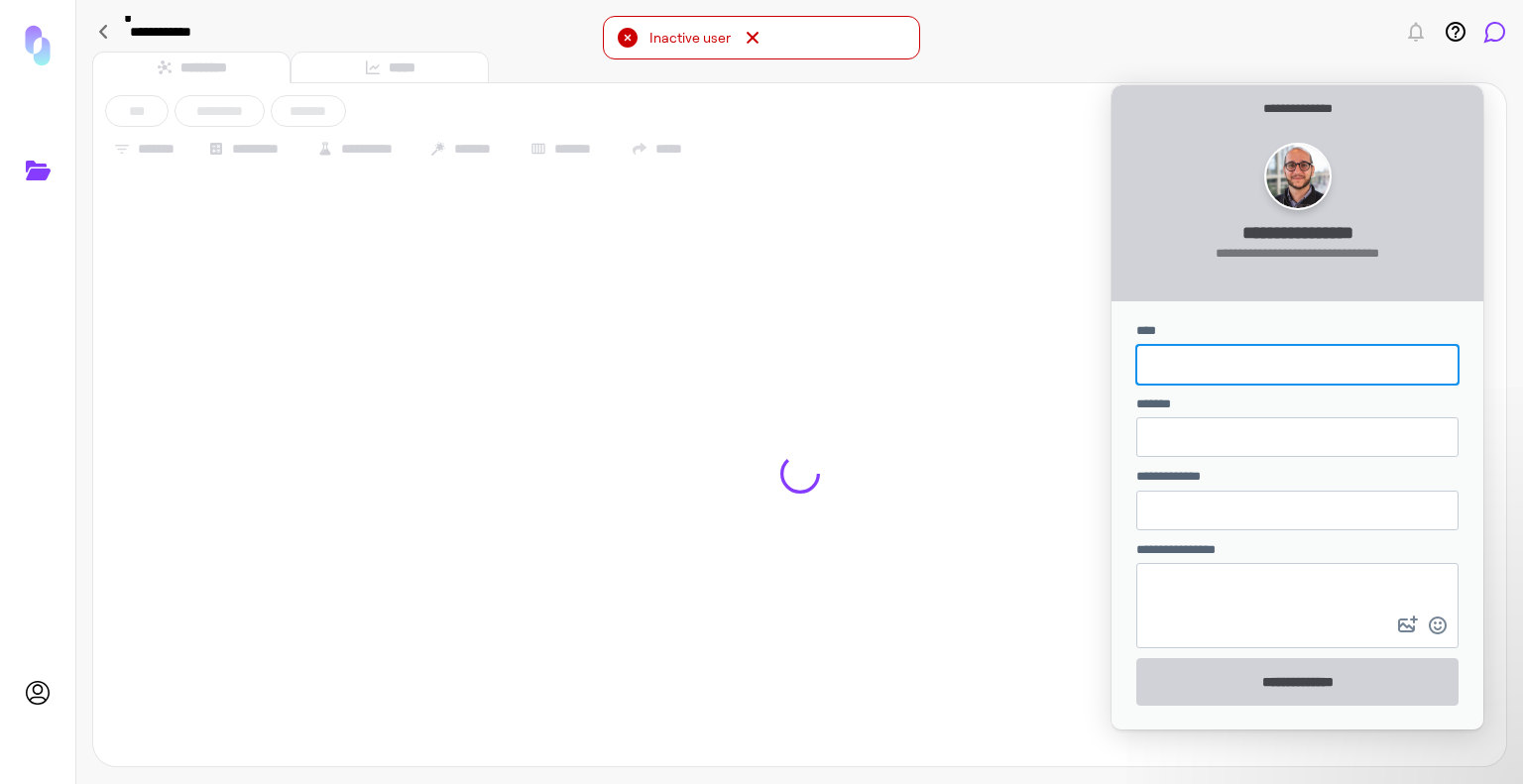 scroll, scrollTop: 0, scrollLeft: 0, axis: both 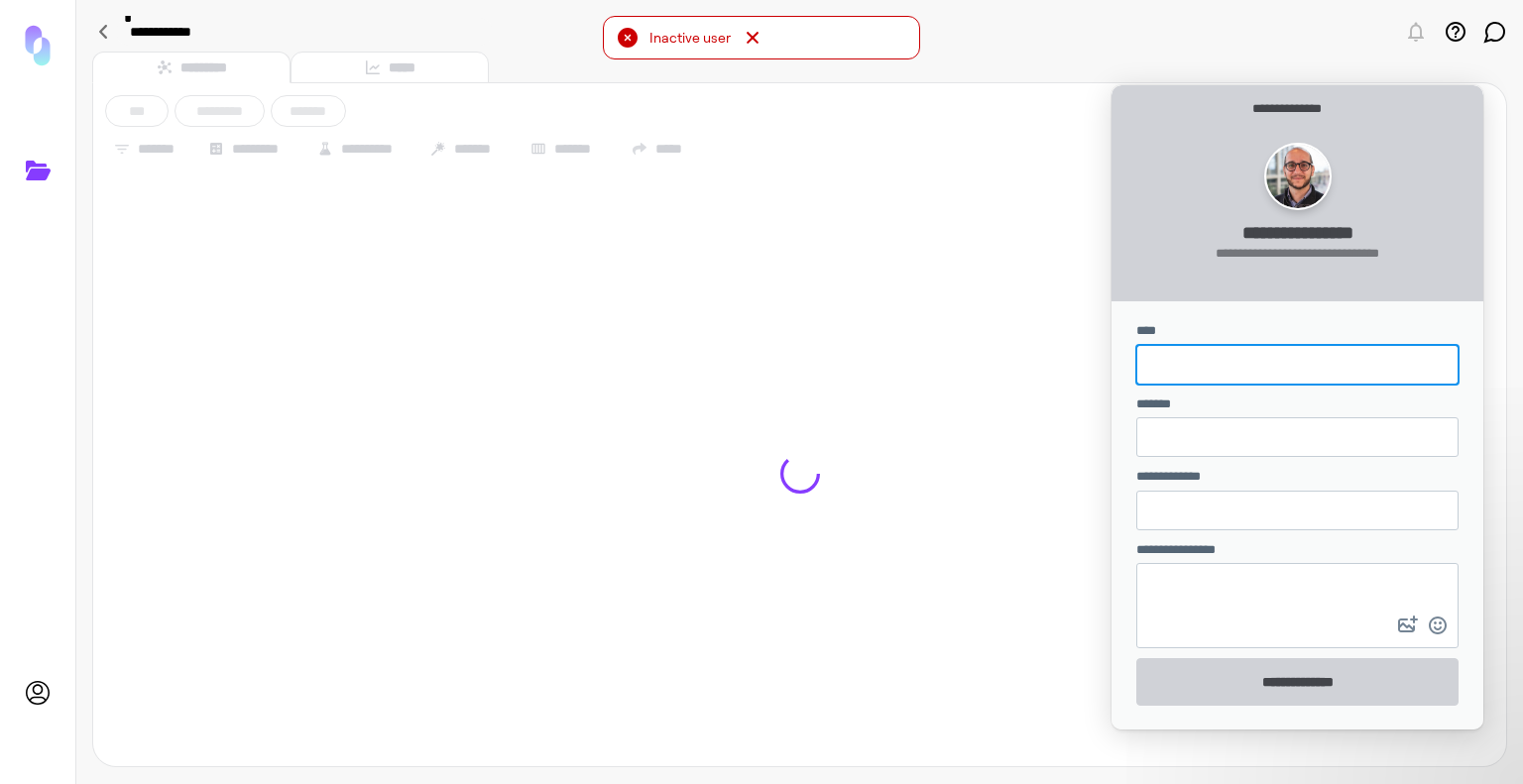 click on "****" at bounding box center (1297, 365) 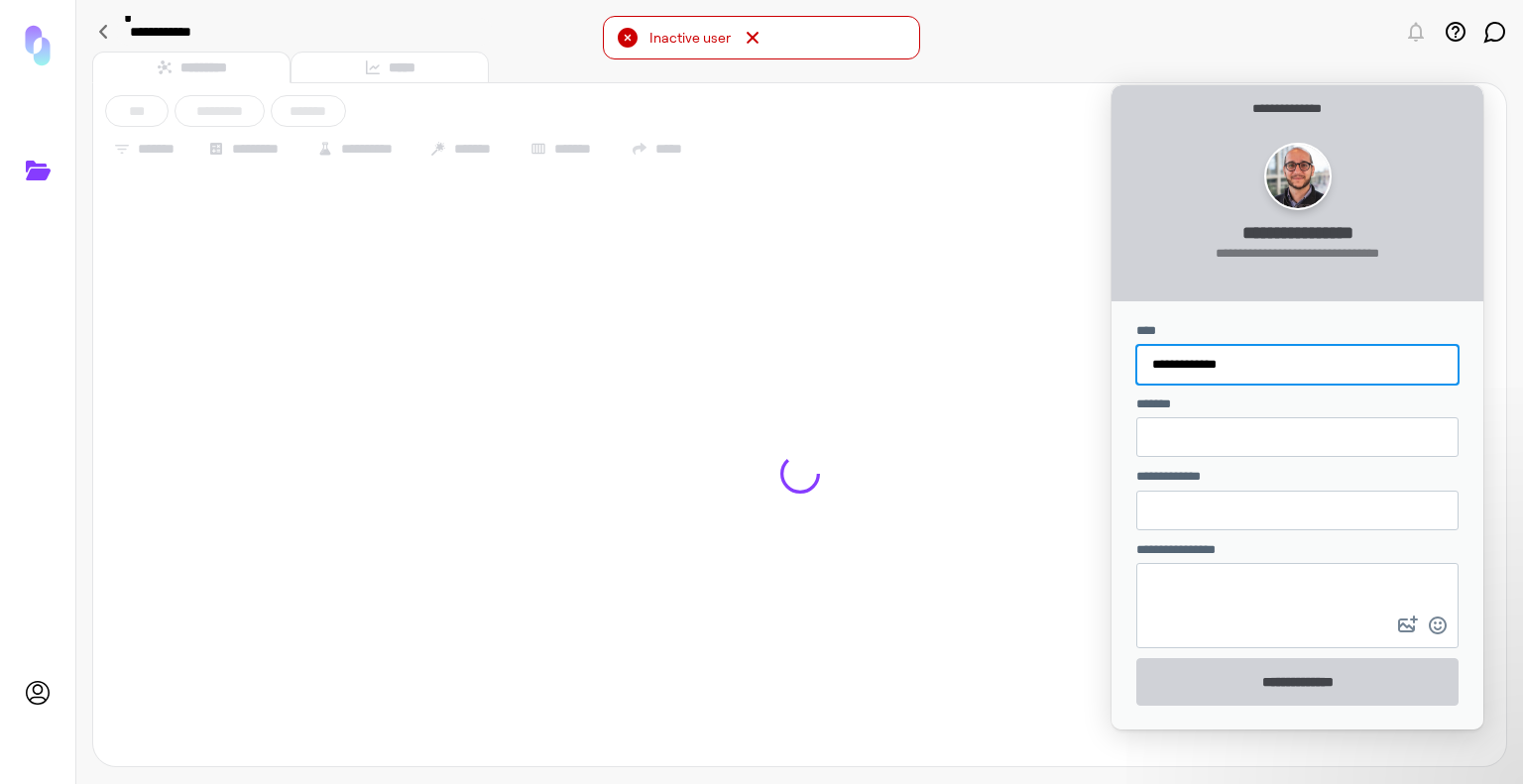 click on "*******" at bounding box center (1297, 437) 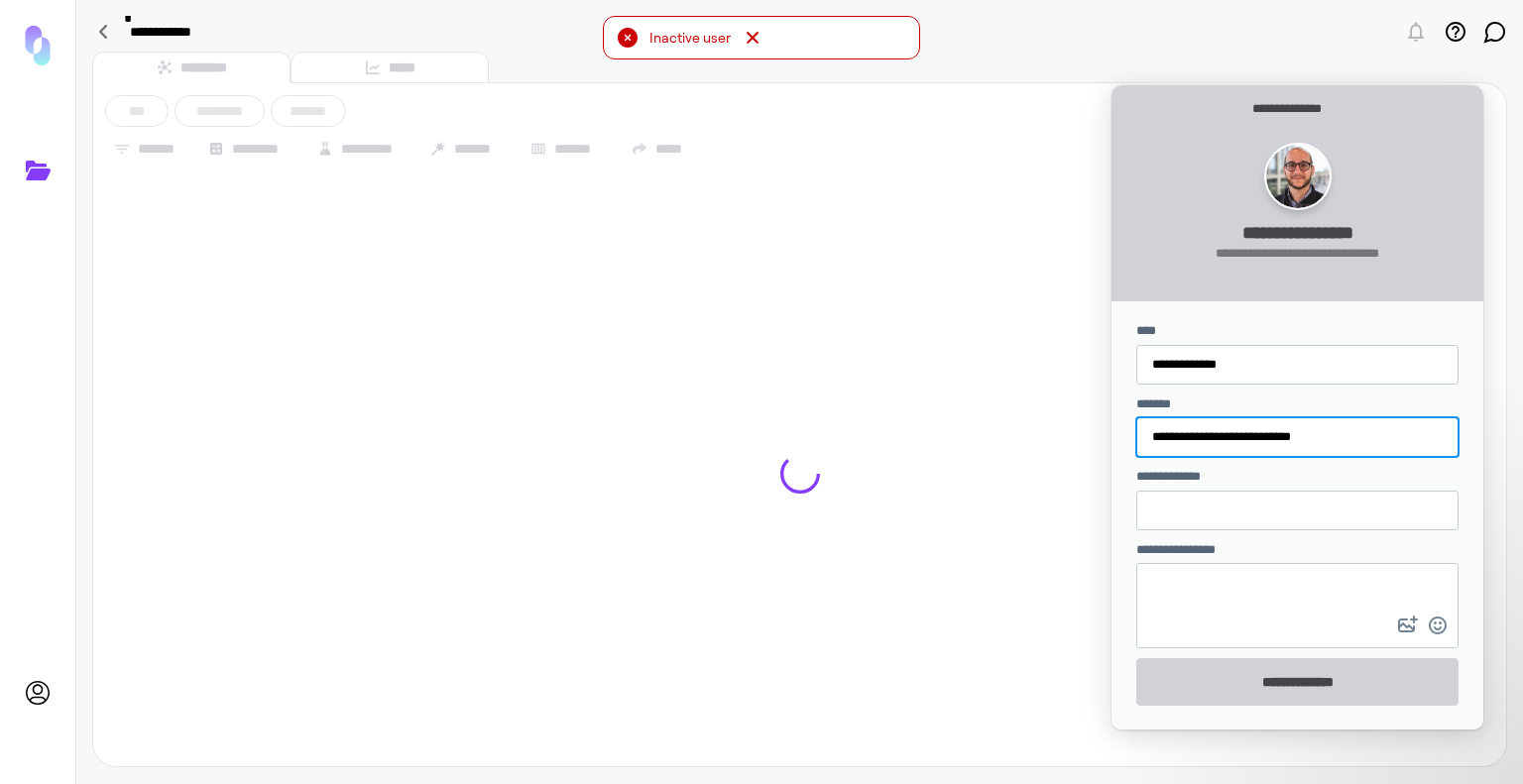 type on "**********" 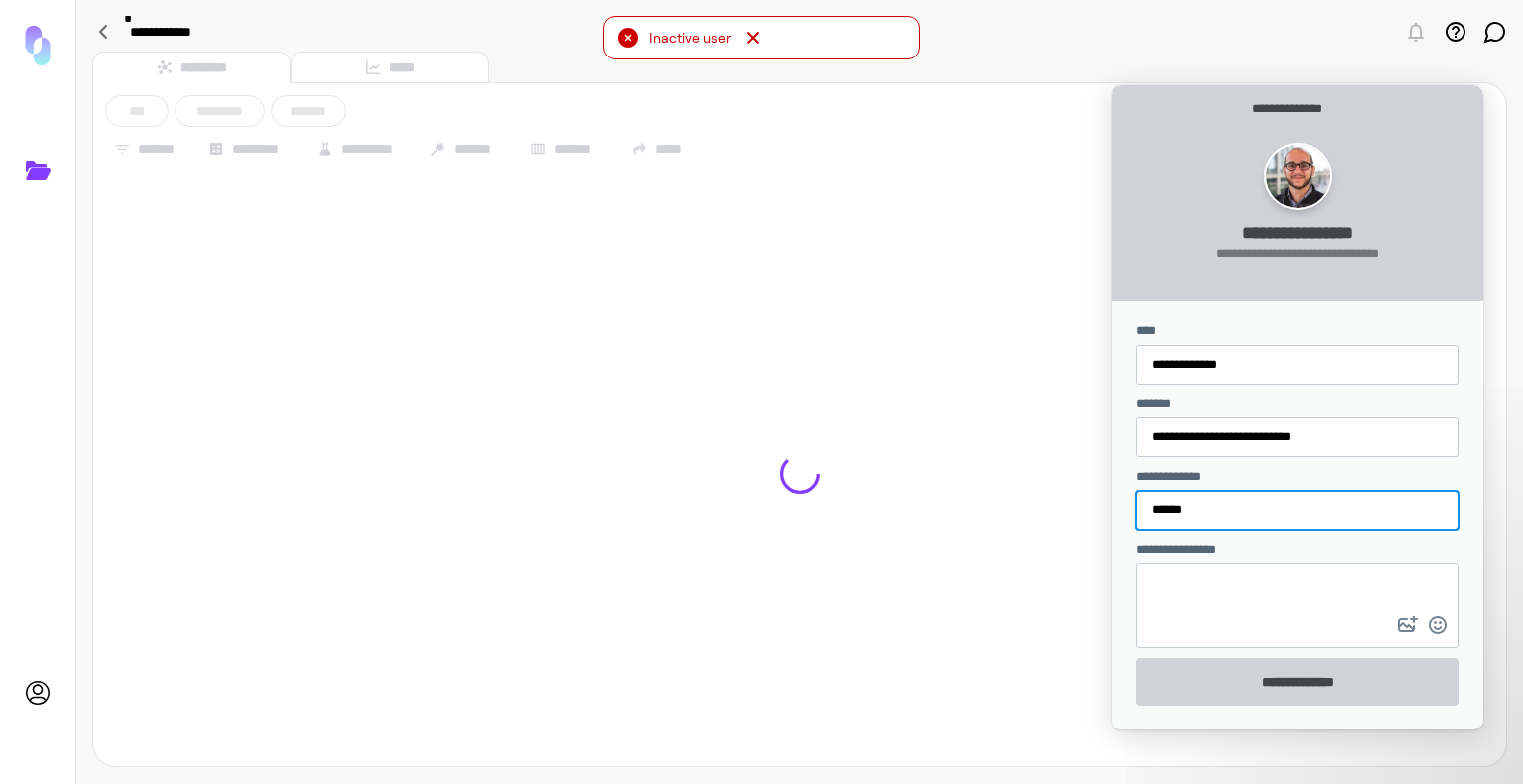 type on "**********" 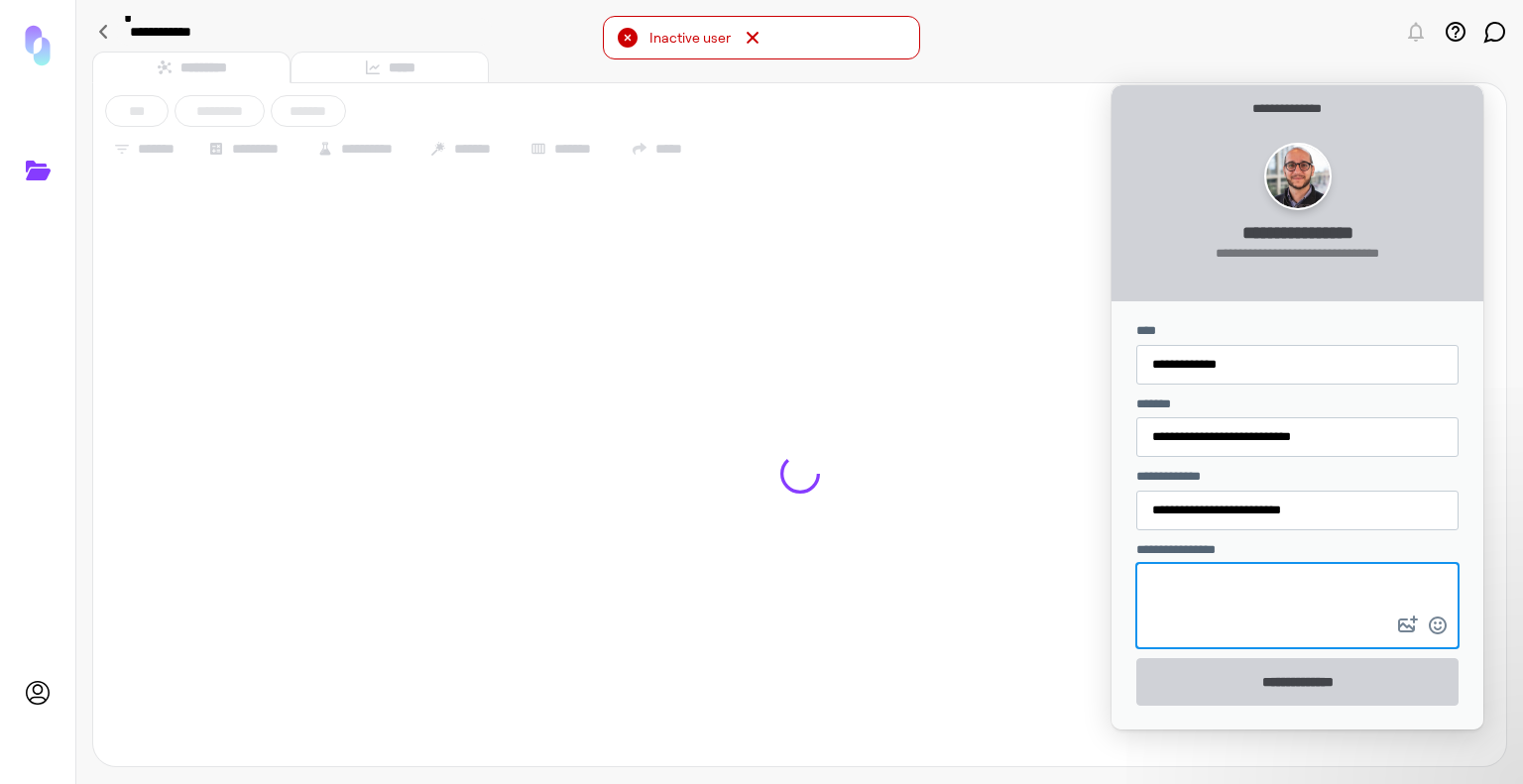 type on "*" 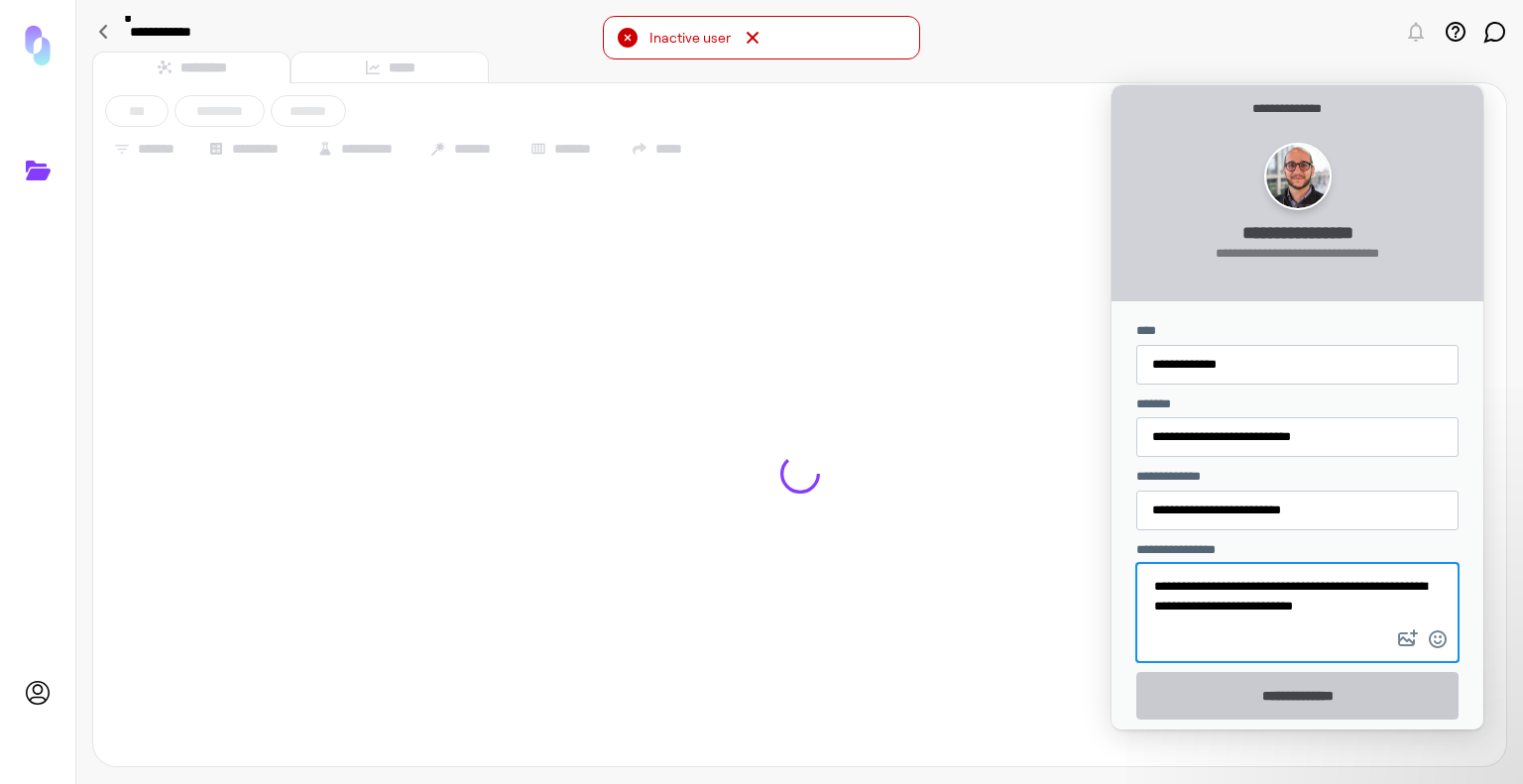 type on "**********" 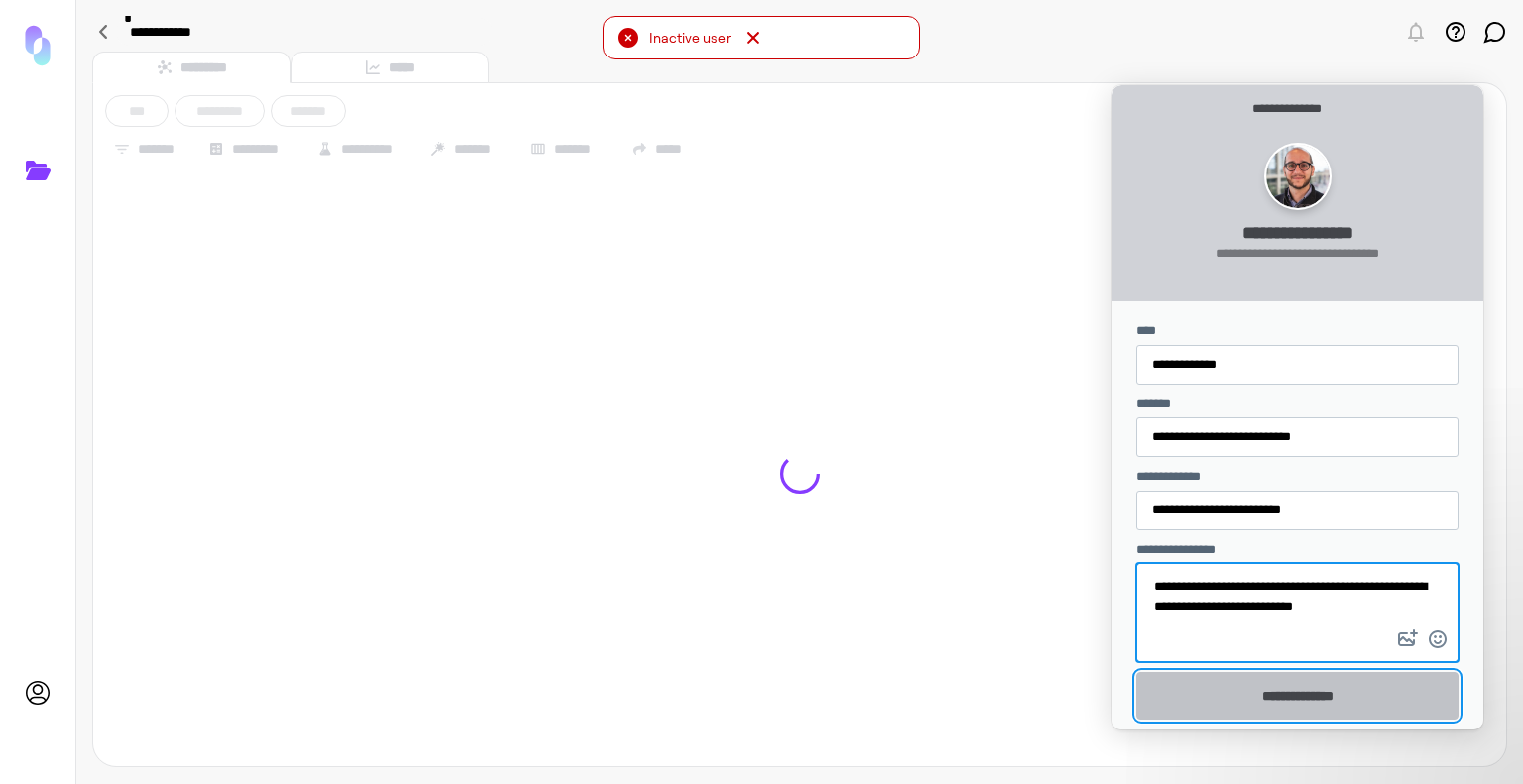 click on "**********" at bounding box center (1297, 696) 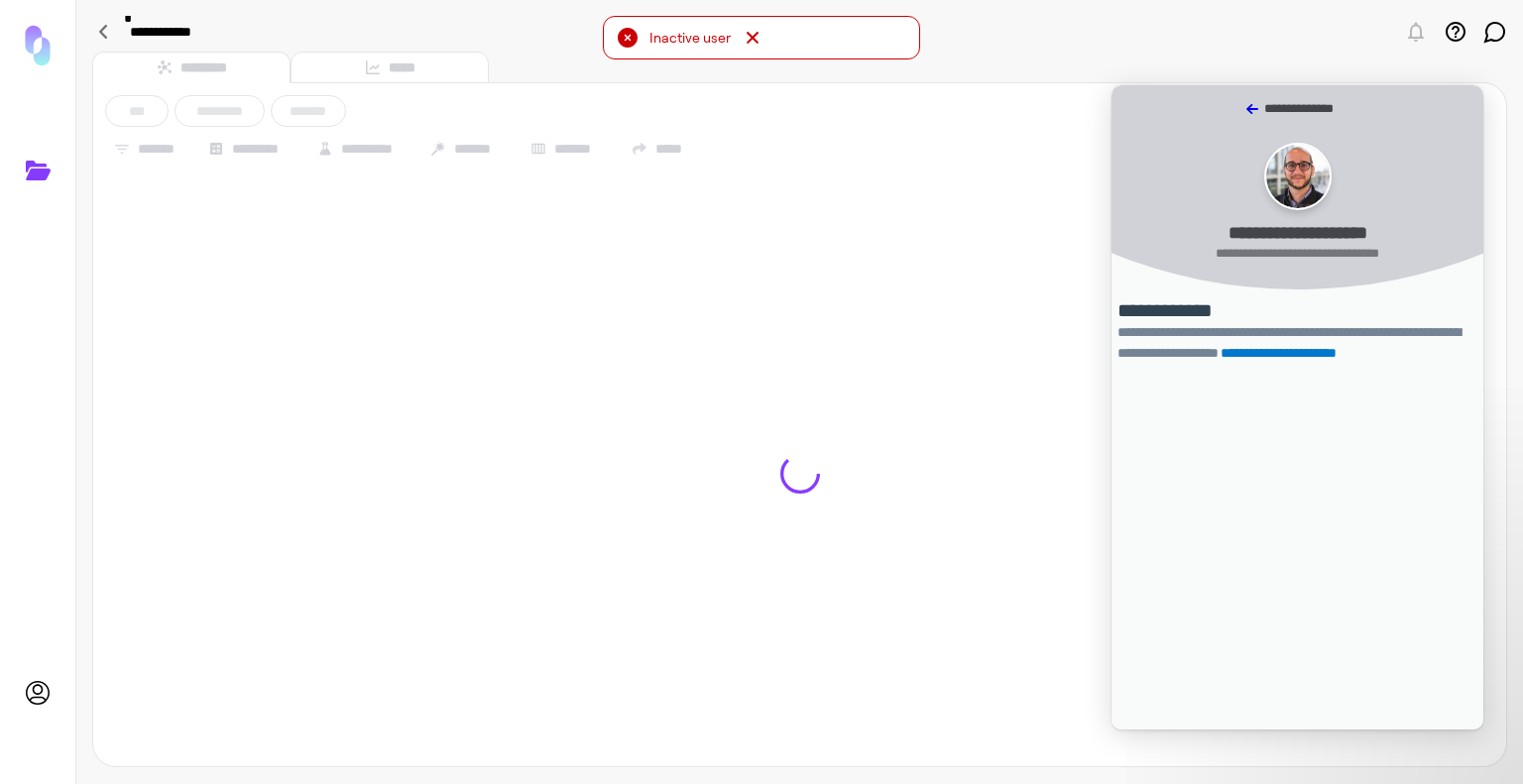click on "*******" at bounding box center (1252, 109) 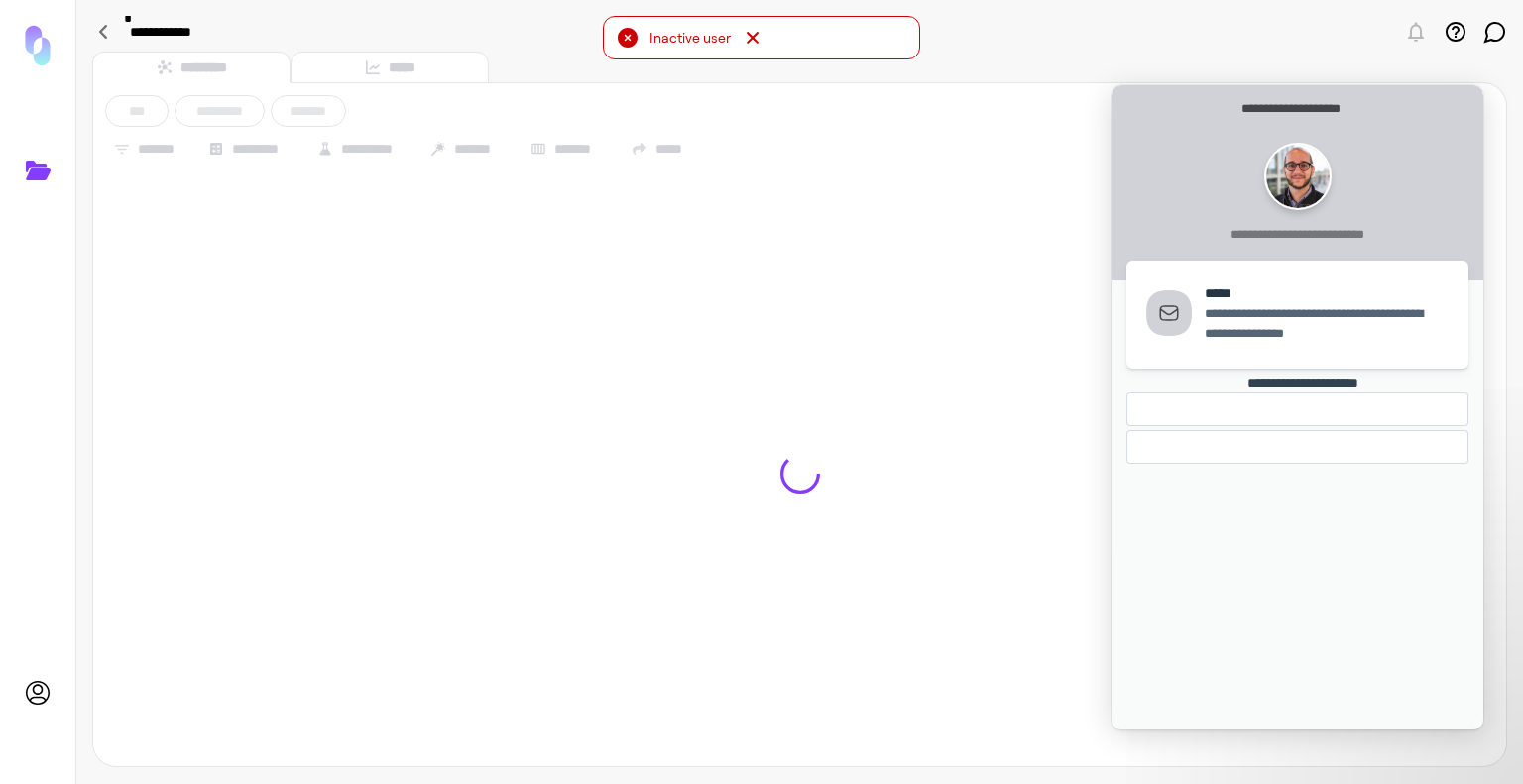 click at bounding box center (800, 474) 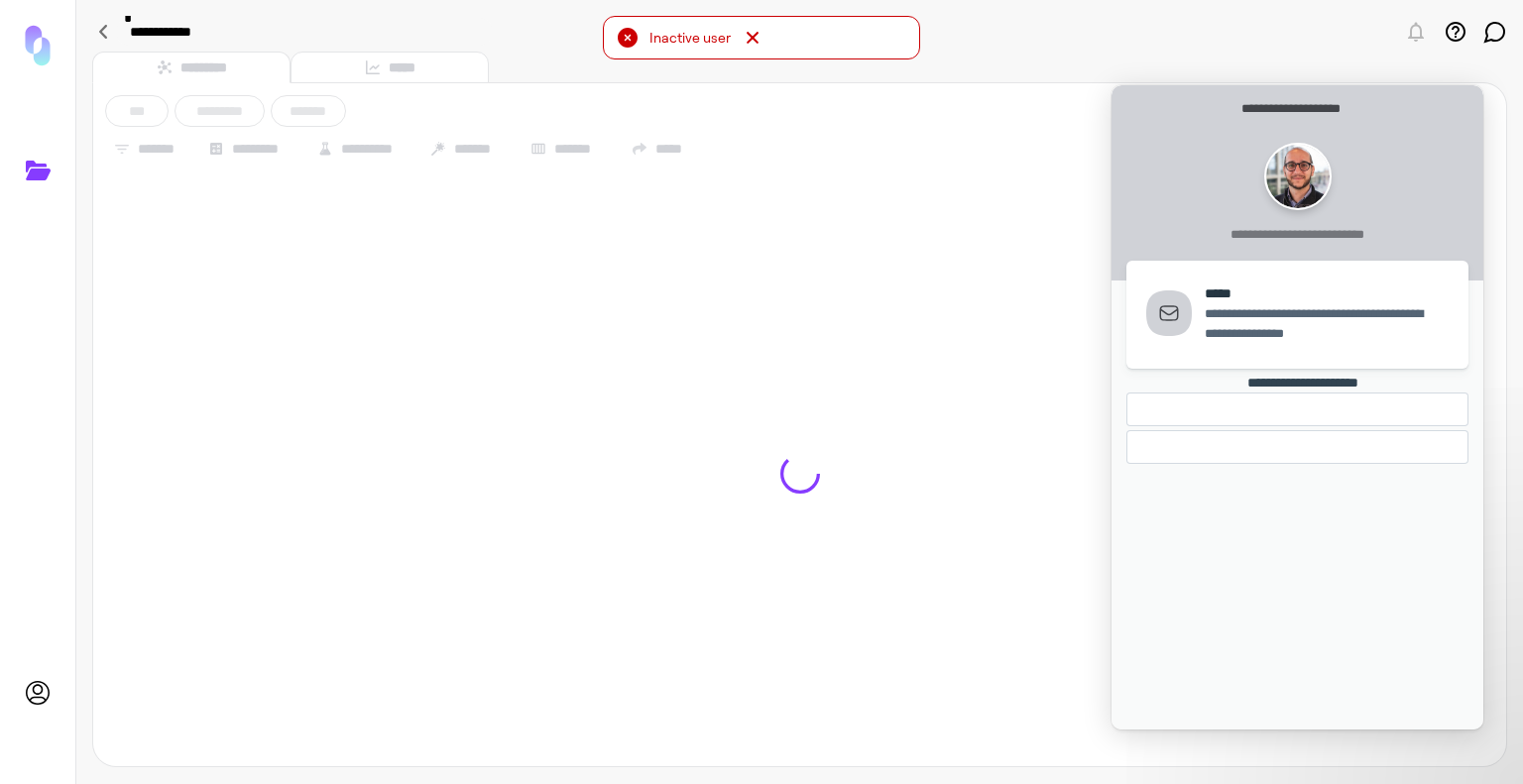 click on "**********" at bounding box center [799, 149] 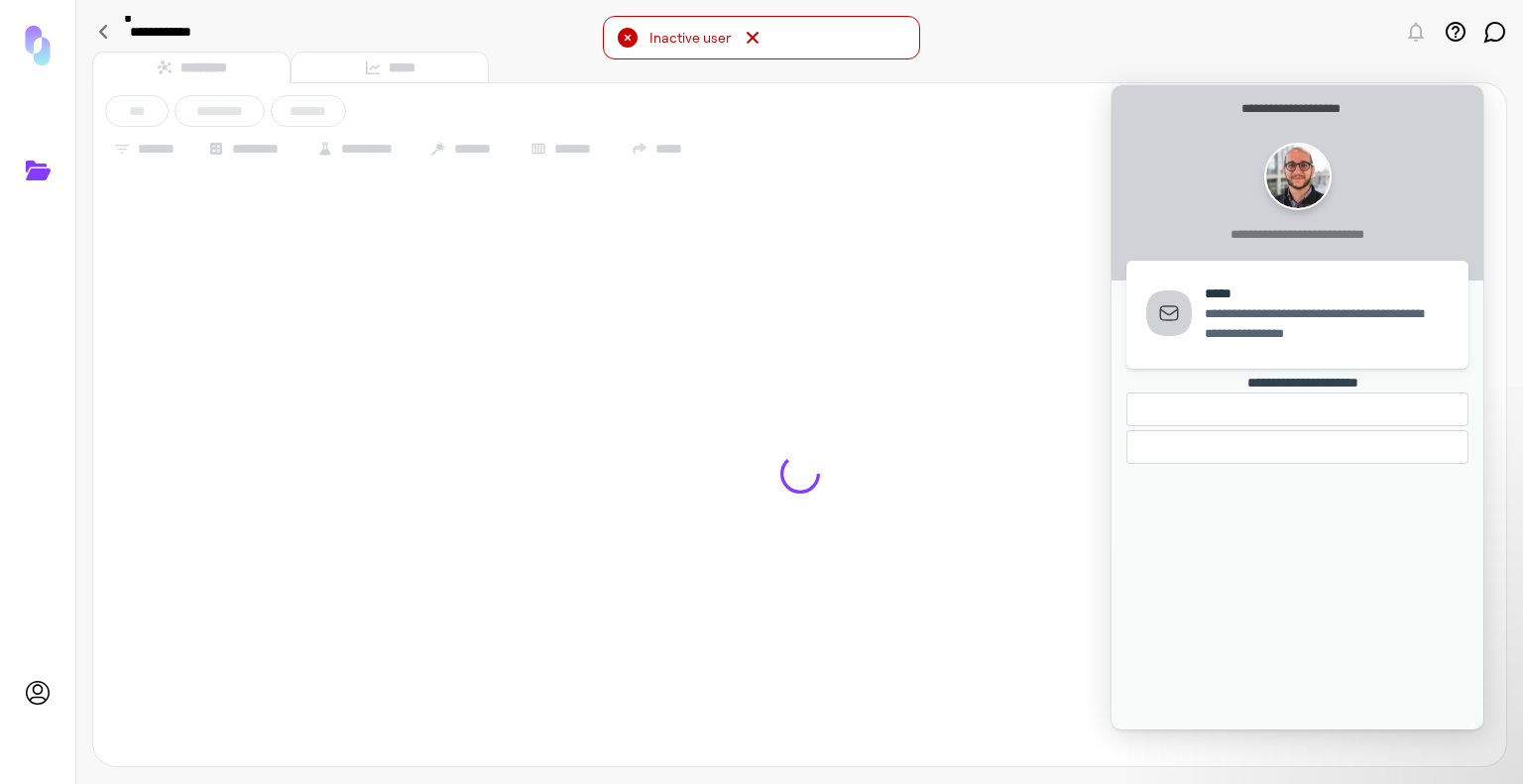 click on "Inactive user" at bounding box center (762, 38) 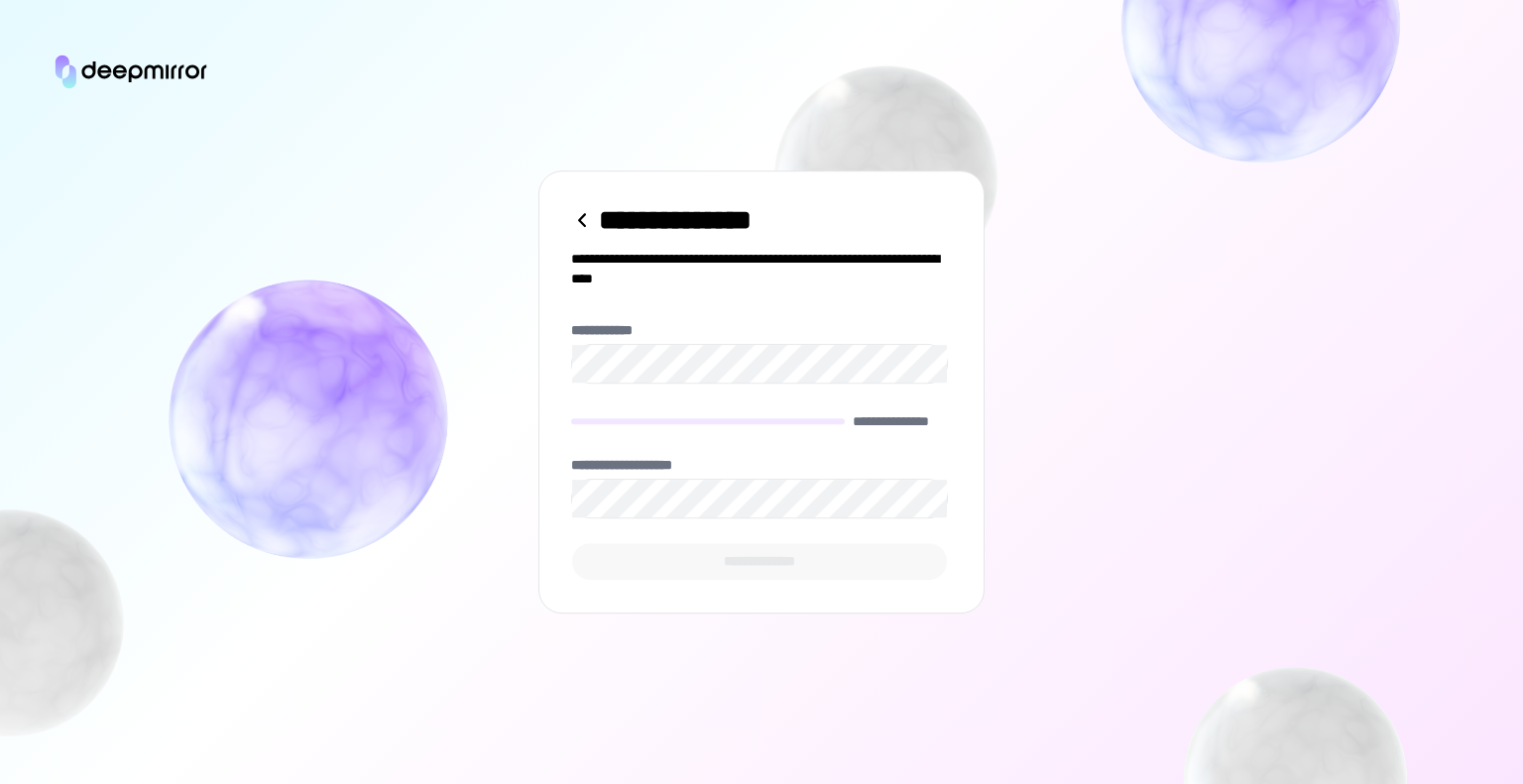 scroll, scrollTop: 0, scrollLeft: 0, axis: both 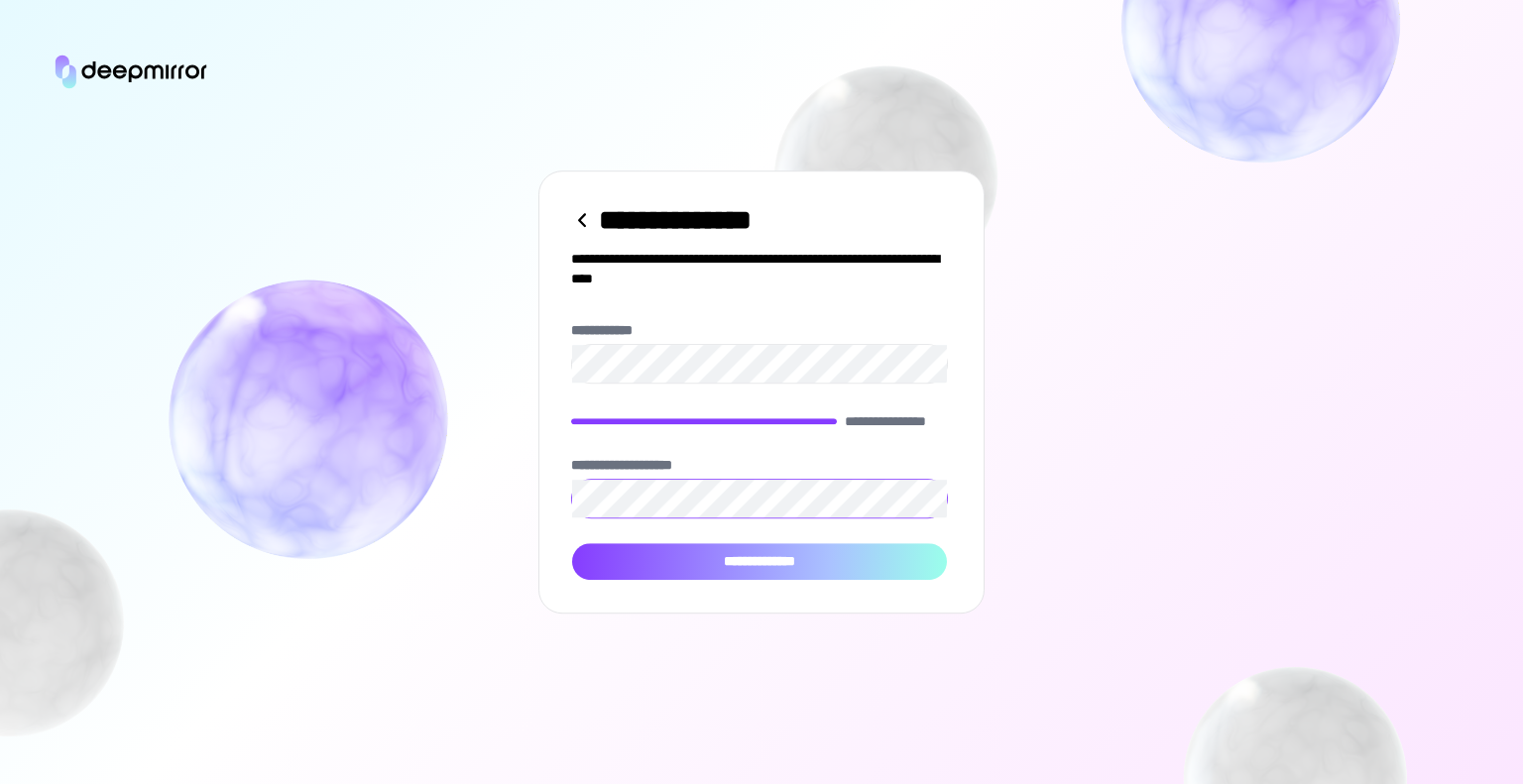 click on "**********" at bounding box center (760, 562) 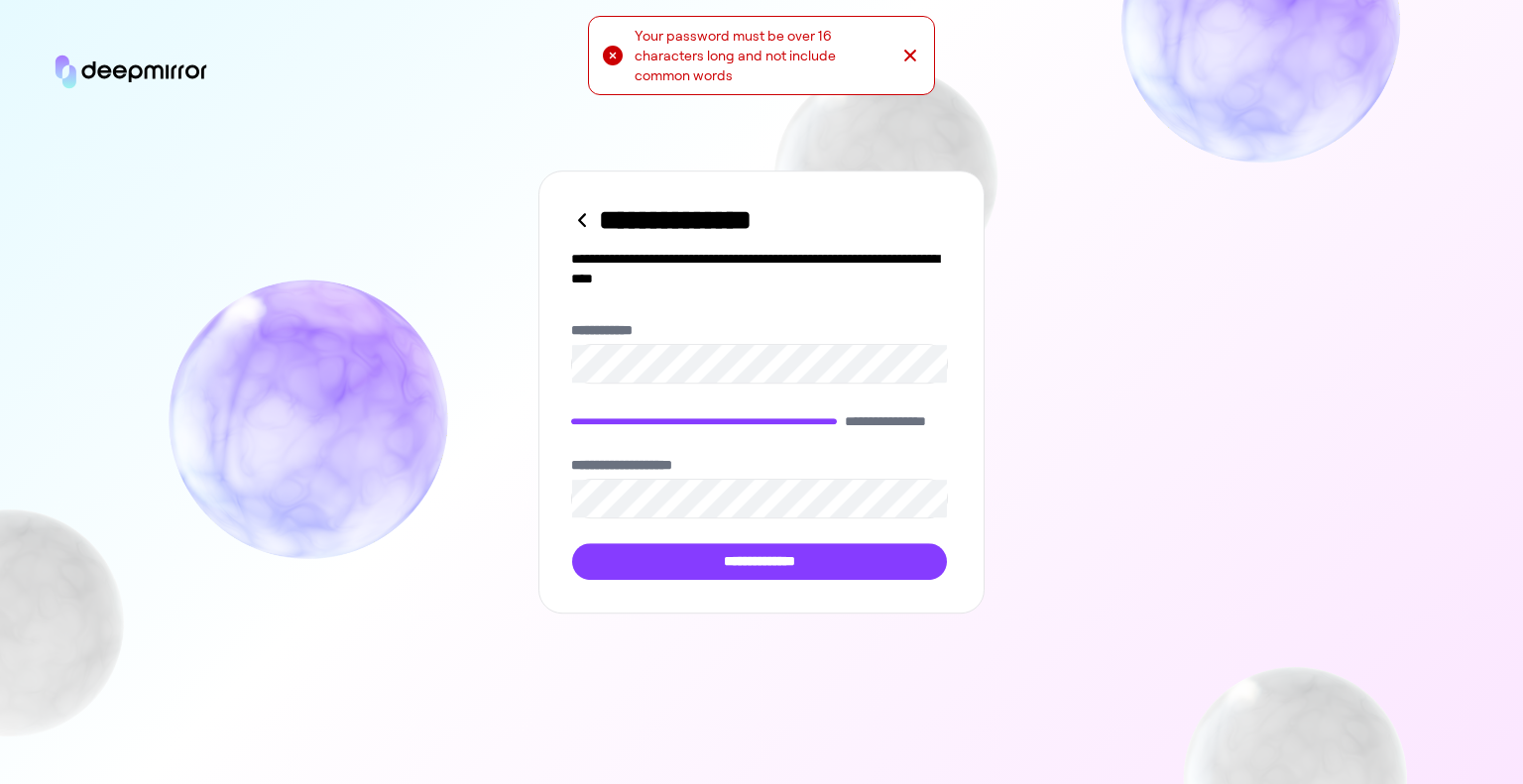 click 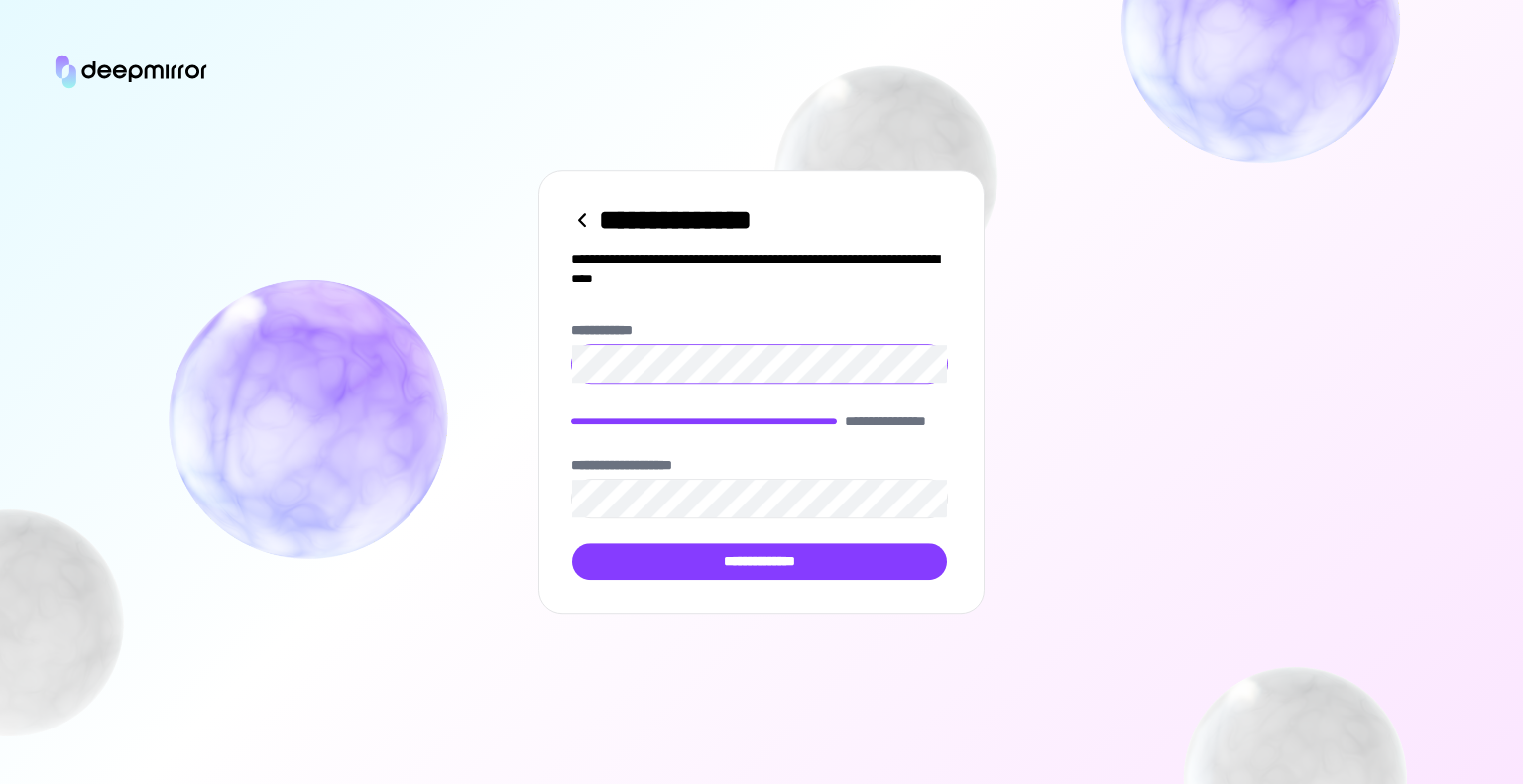 click on "**********" at bounding box center [762, 392] 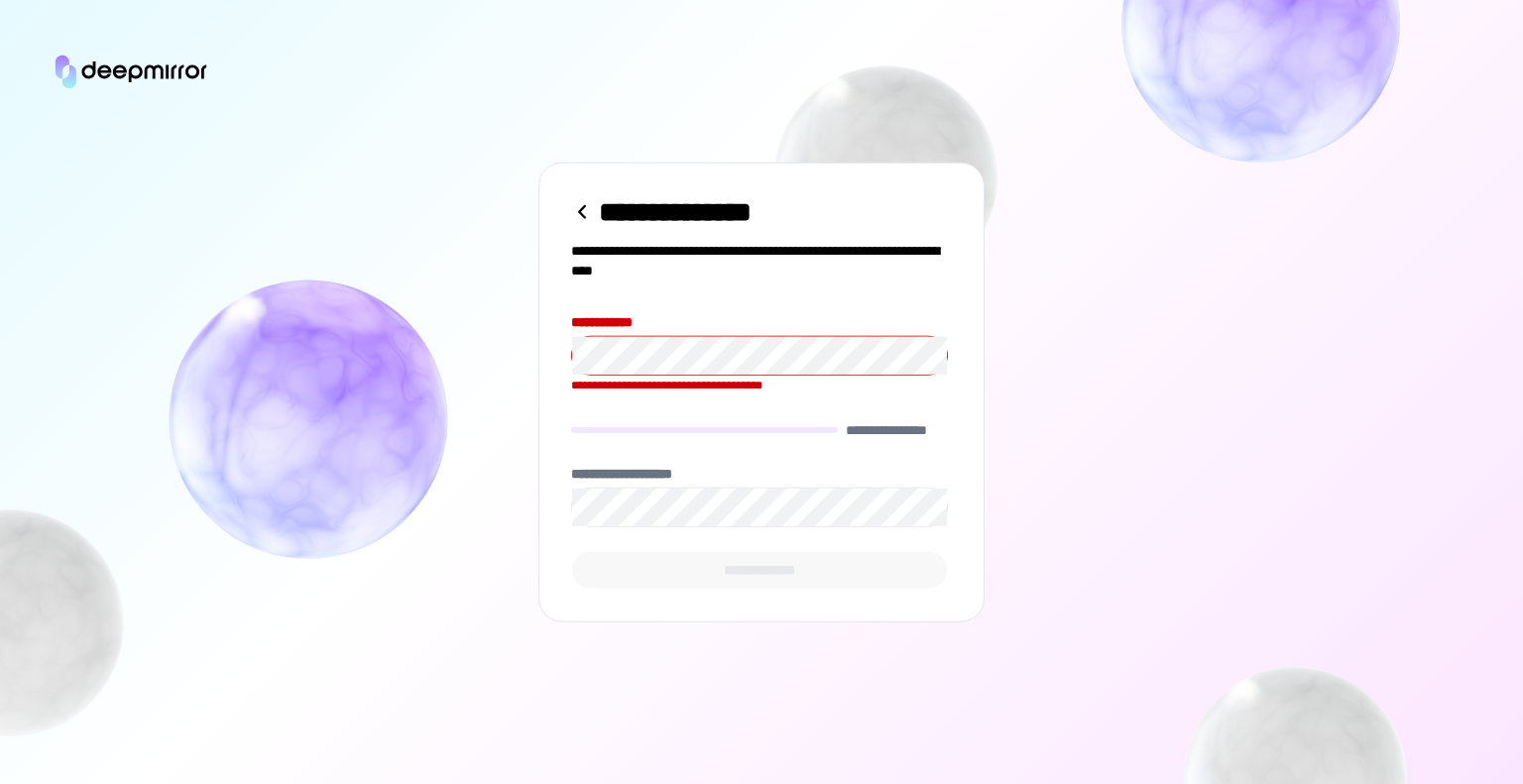 click on "**********" at bounding box center (760, 392) 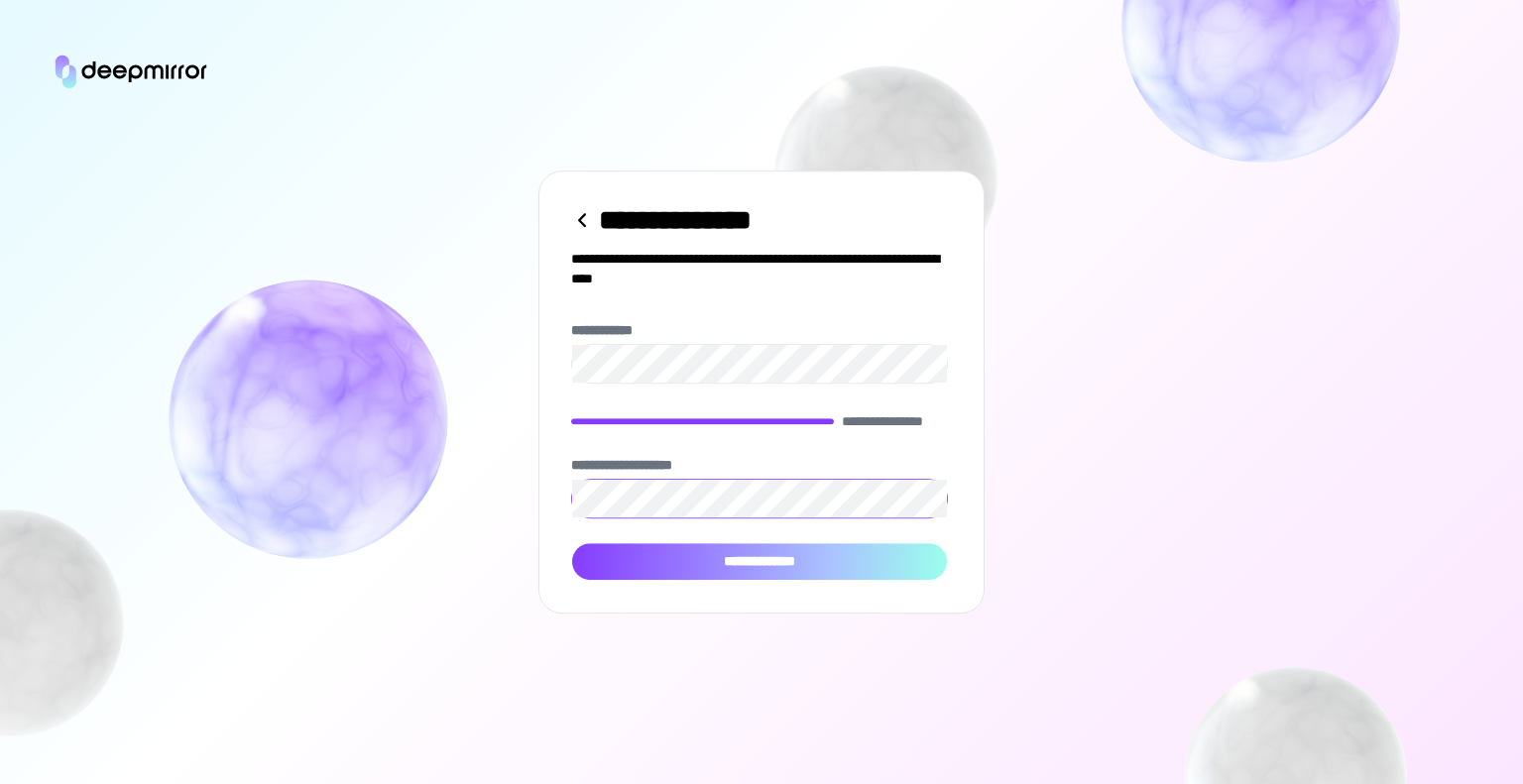 click on "**********" at bounding box center [760, 562] 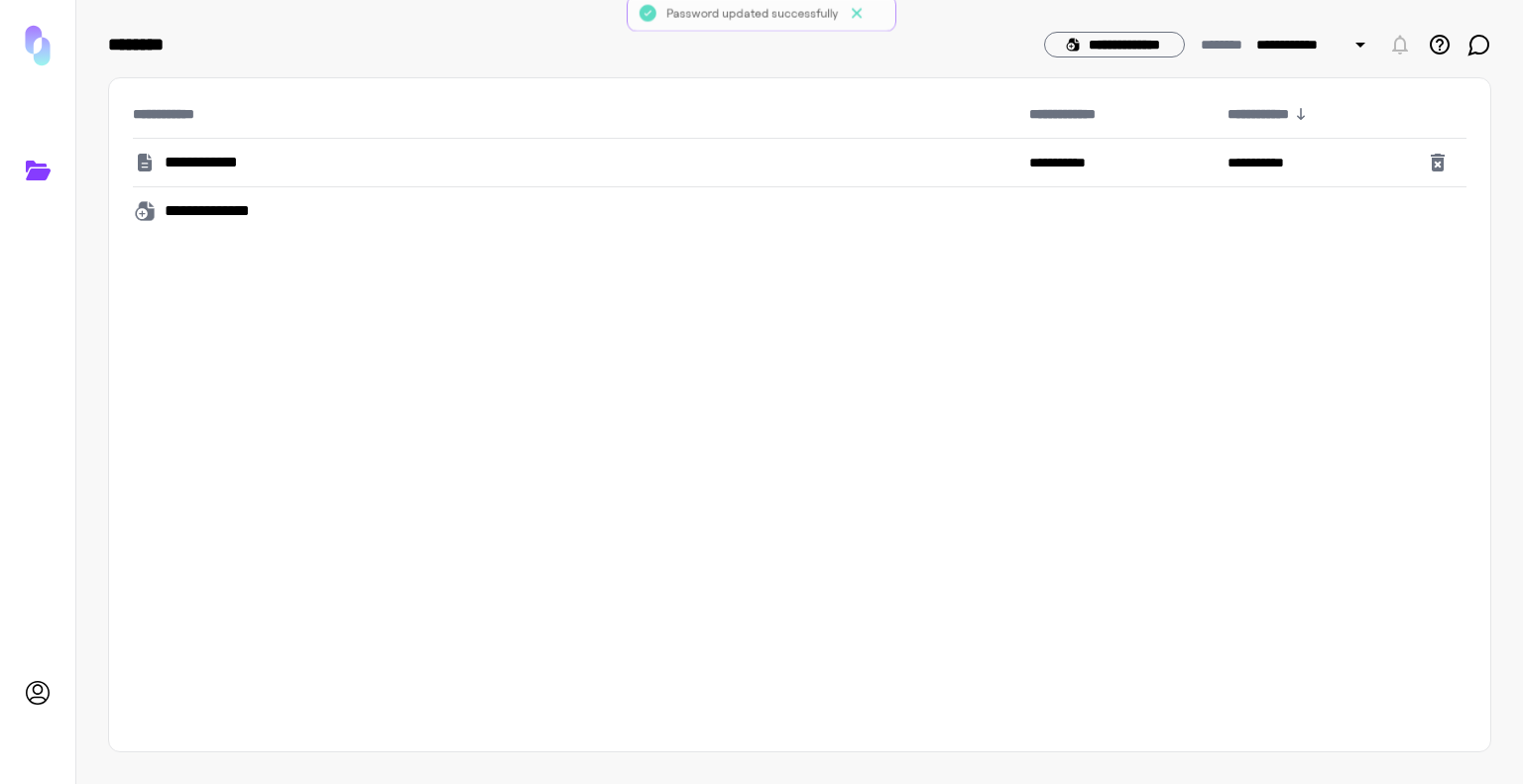 click on "**********" at bounding box center [213, 163] 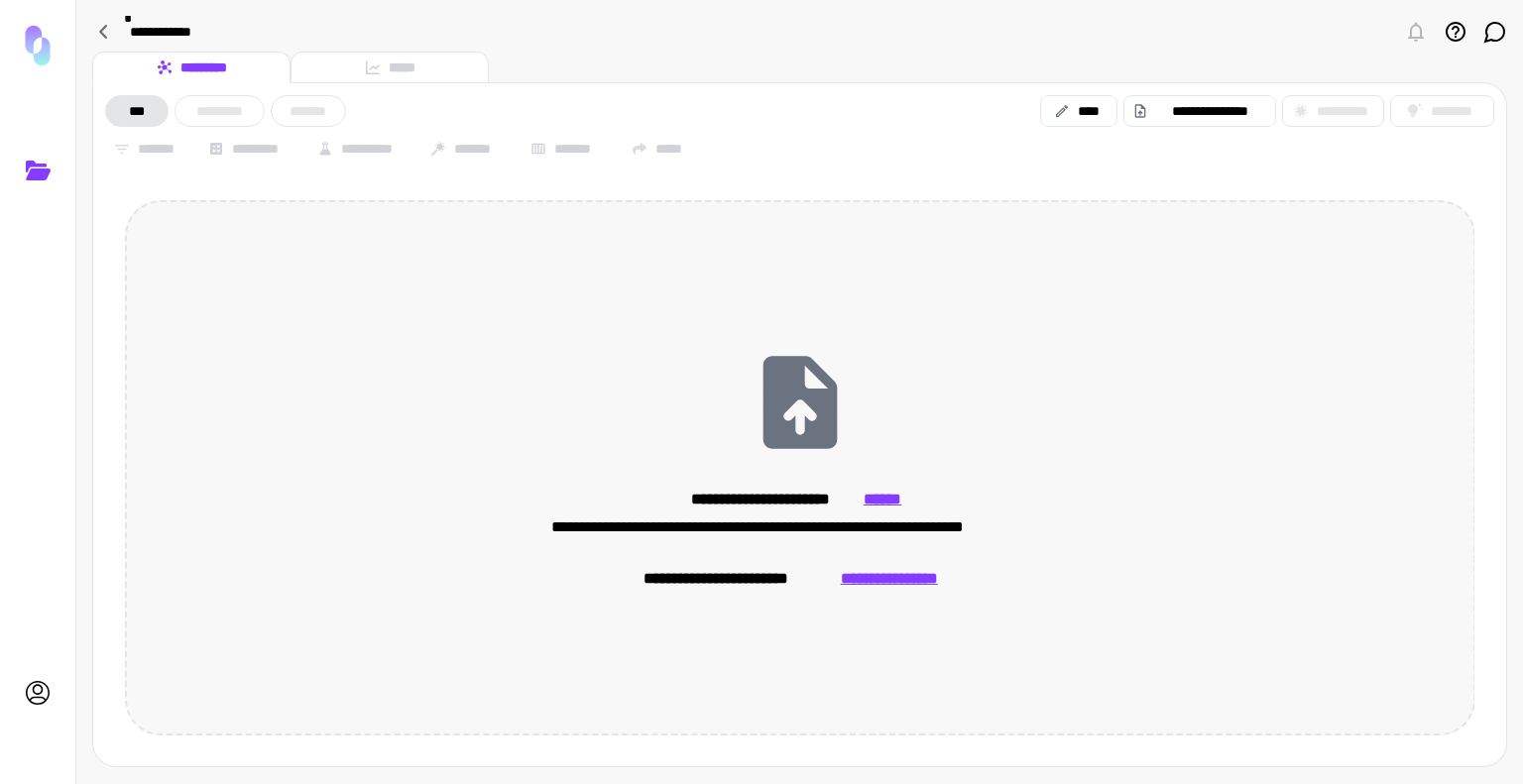 click on "******" at bounding box center [882, 500] 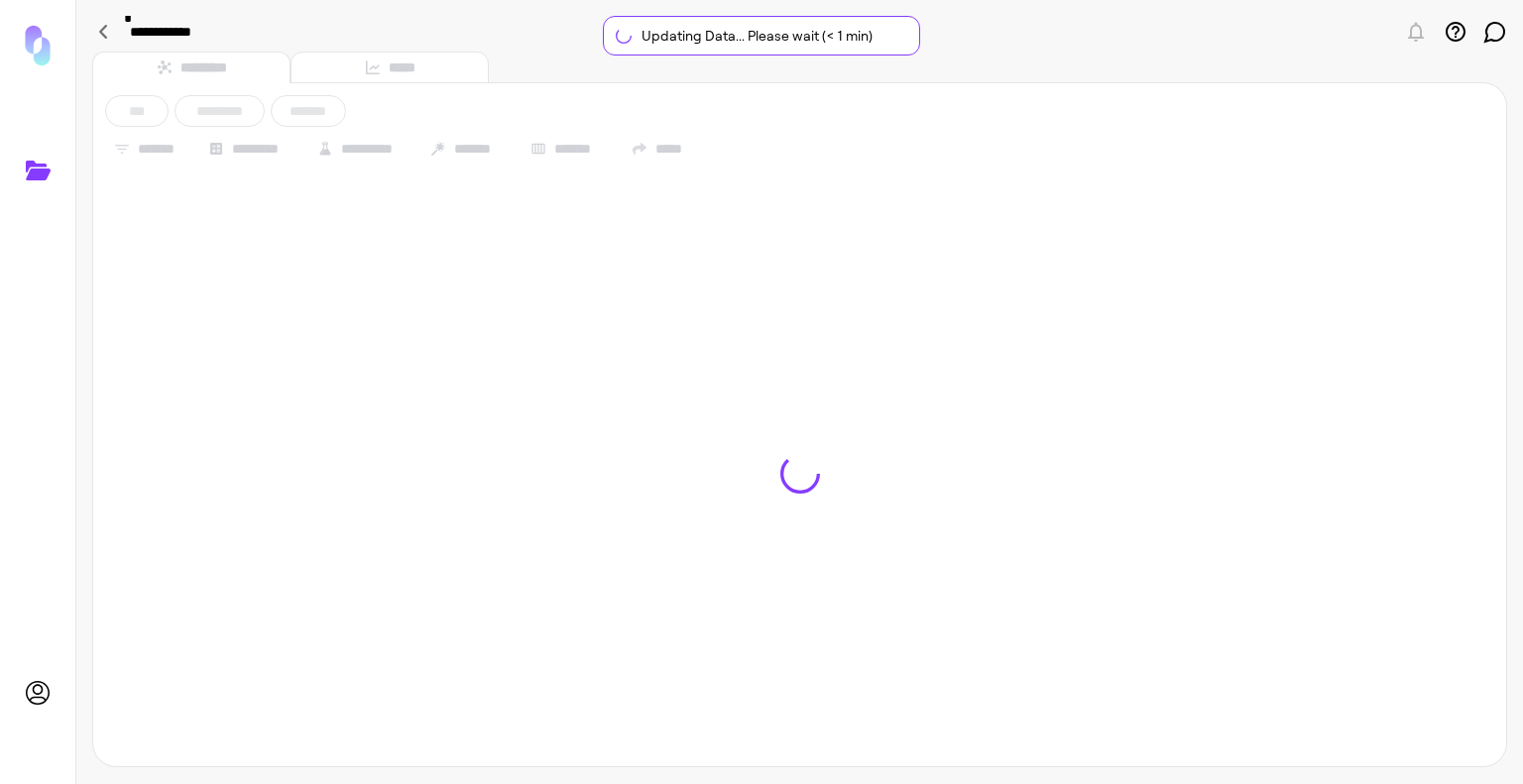type on "**********" 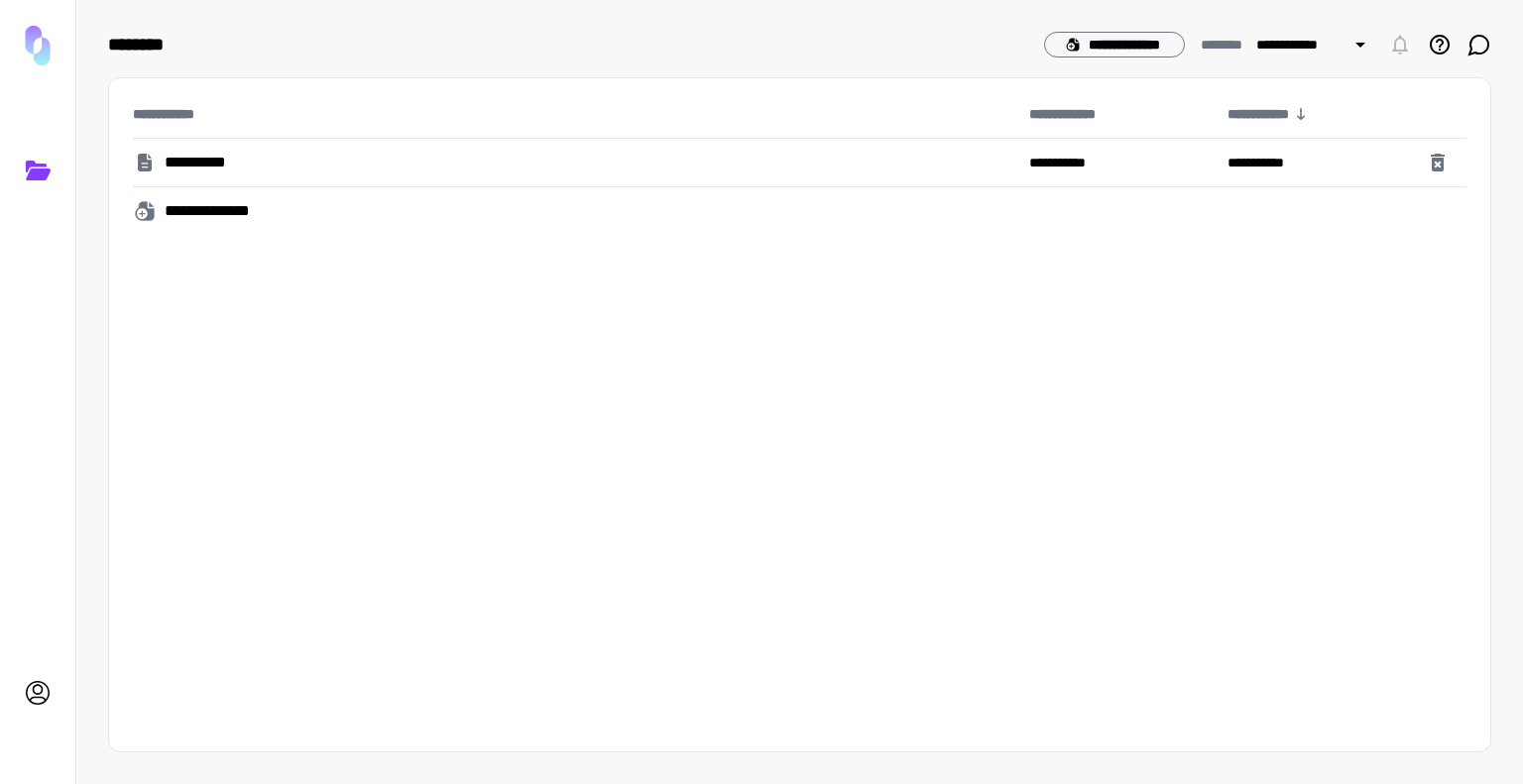 click on "**********" at bounding box center (206, 163) 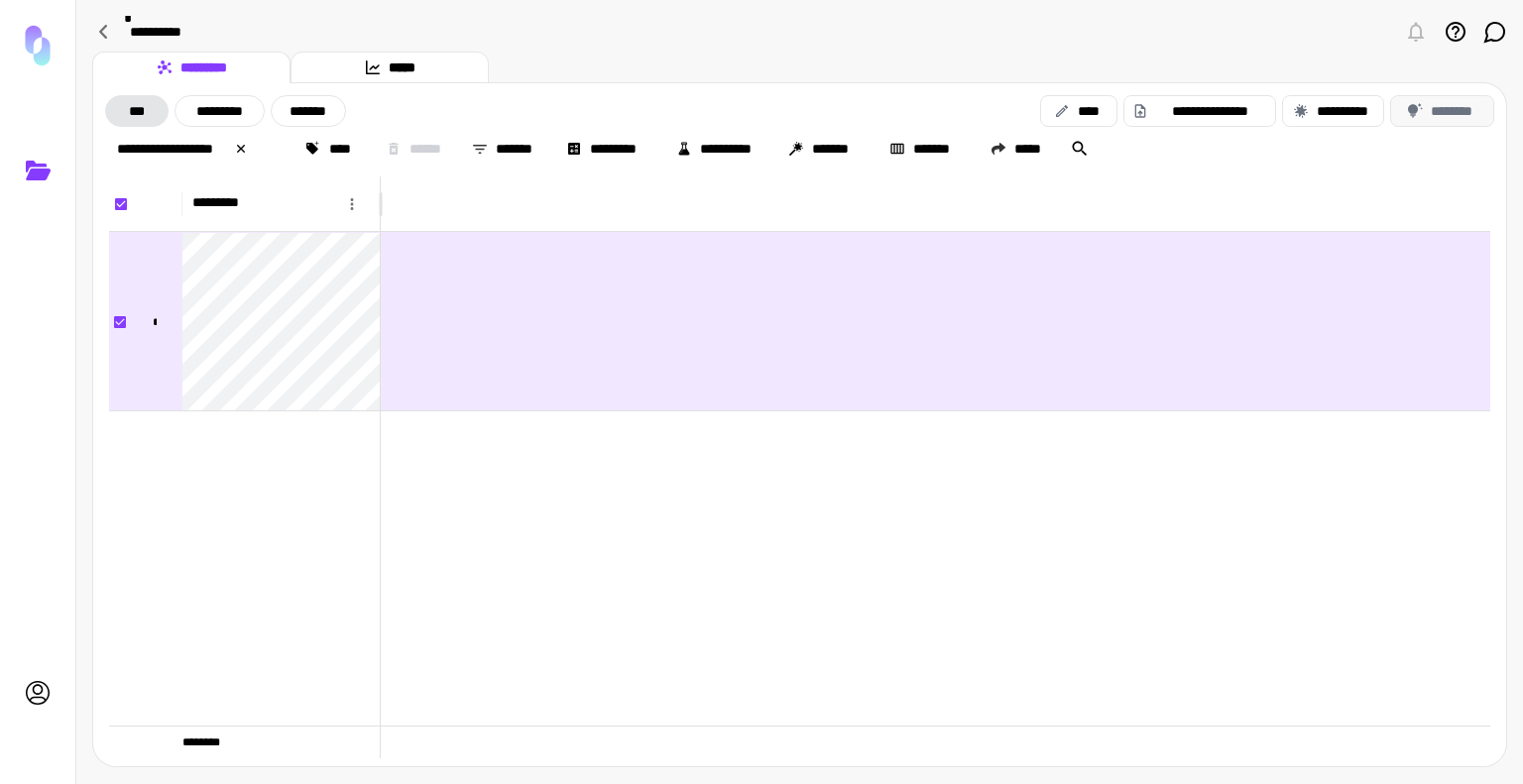 click on "********" at bounding box center [1442, 111] 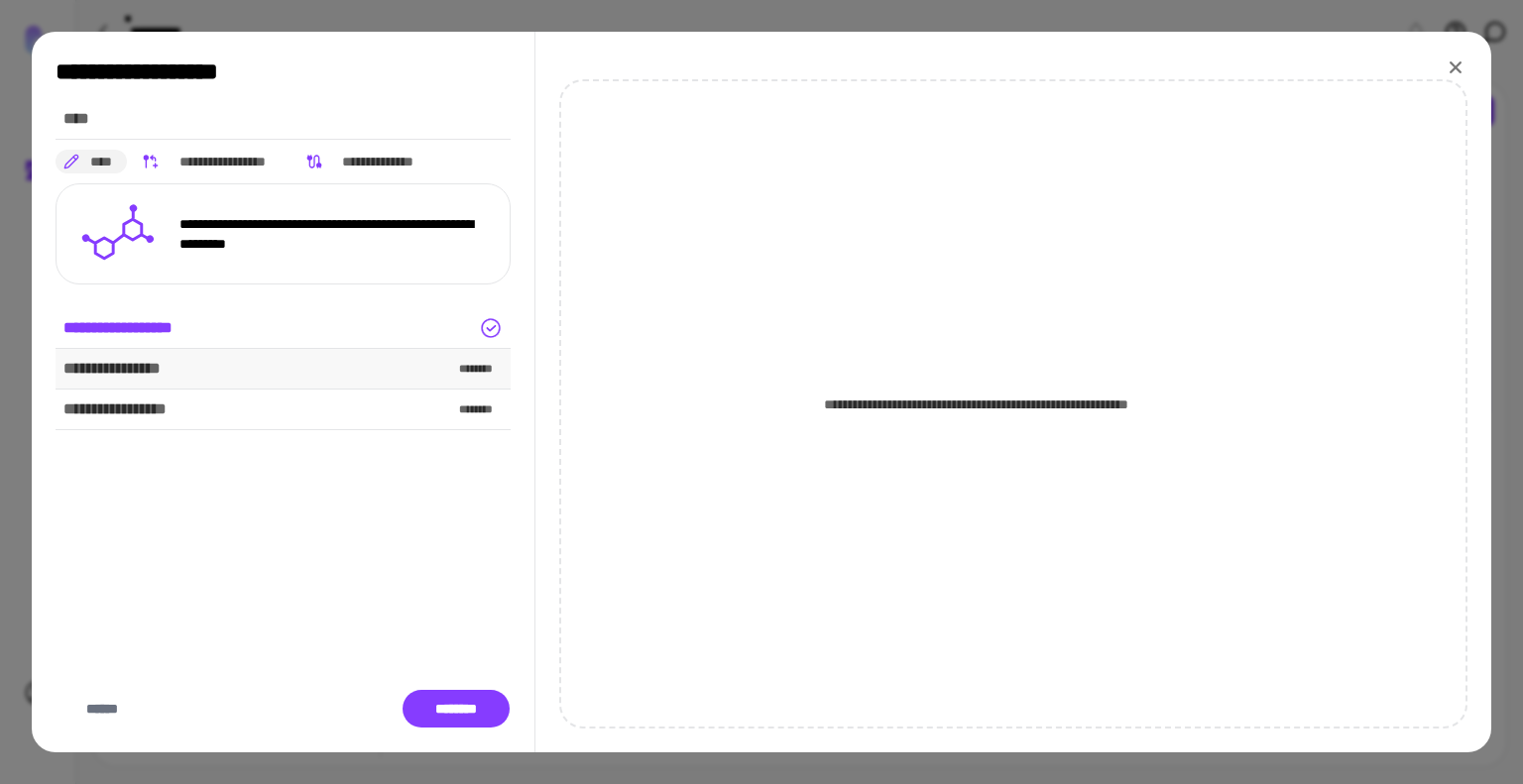 click on "**********" at bounding box center [283, 369] 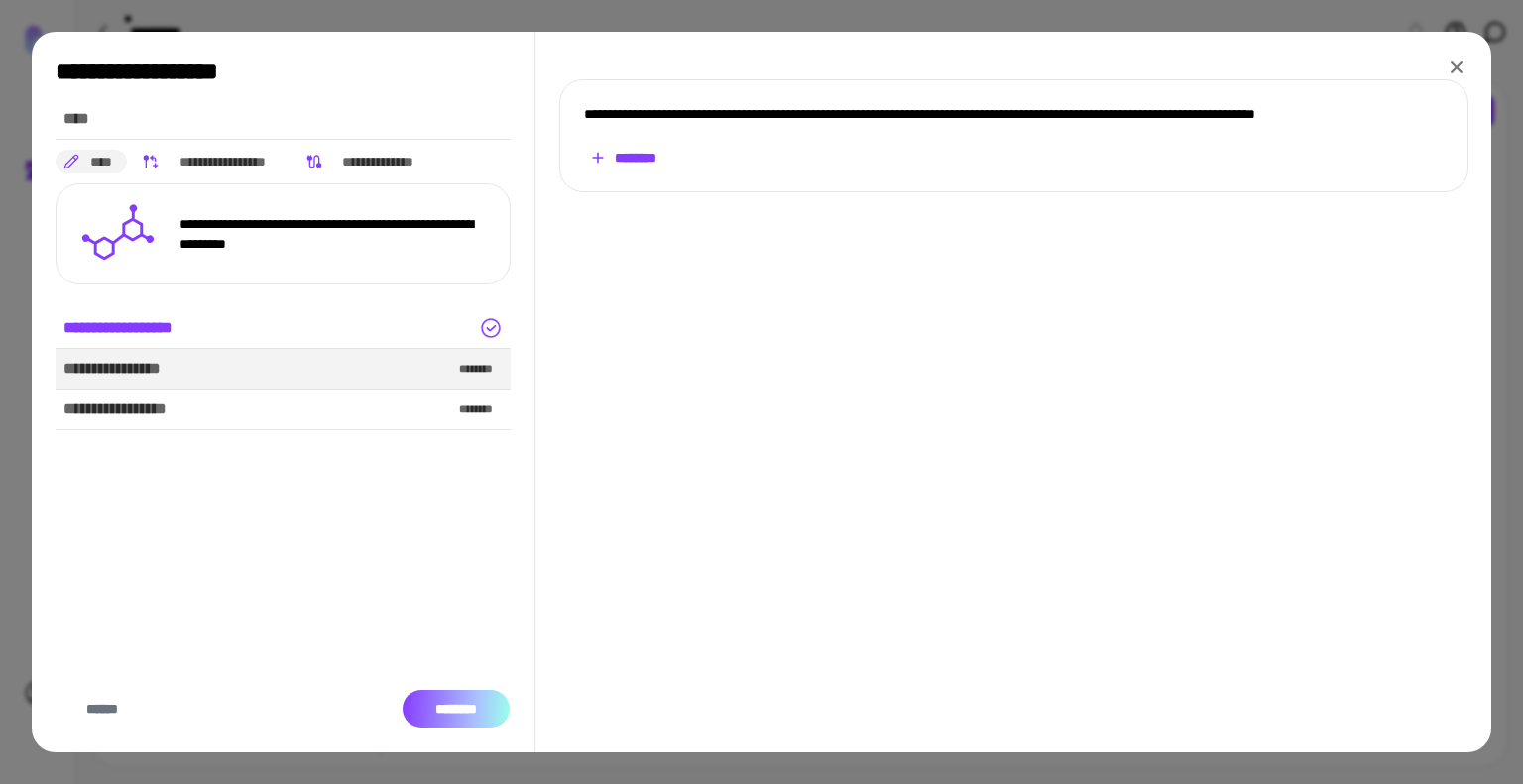 click on "********" at bounding box center [456, 709] 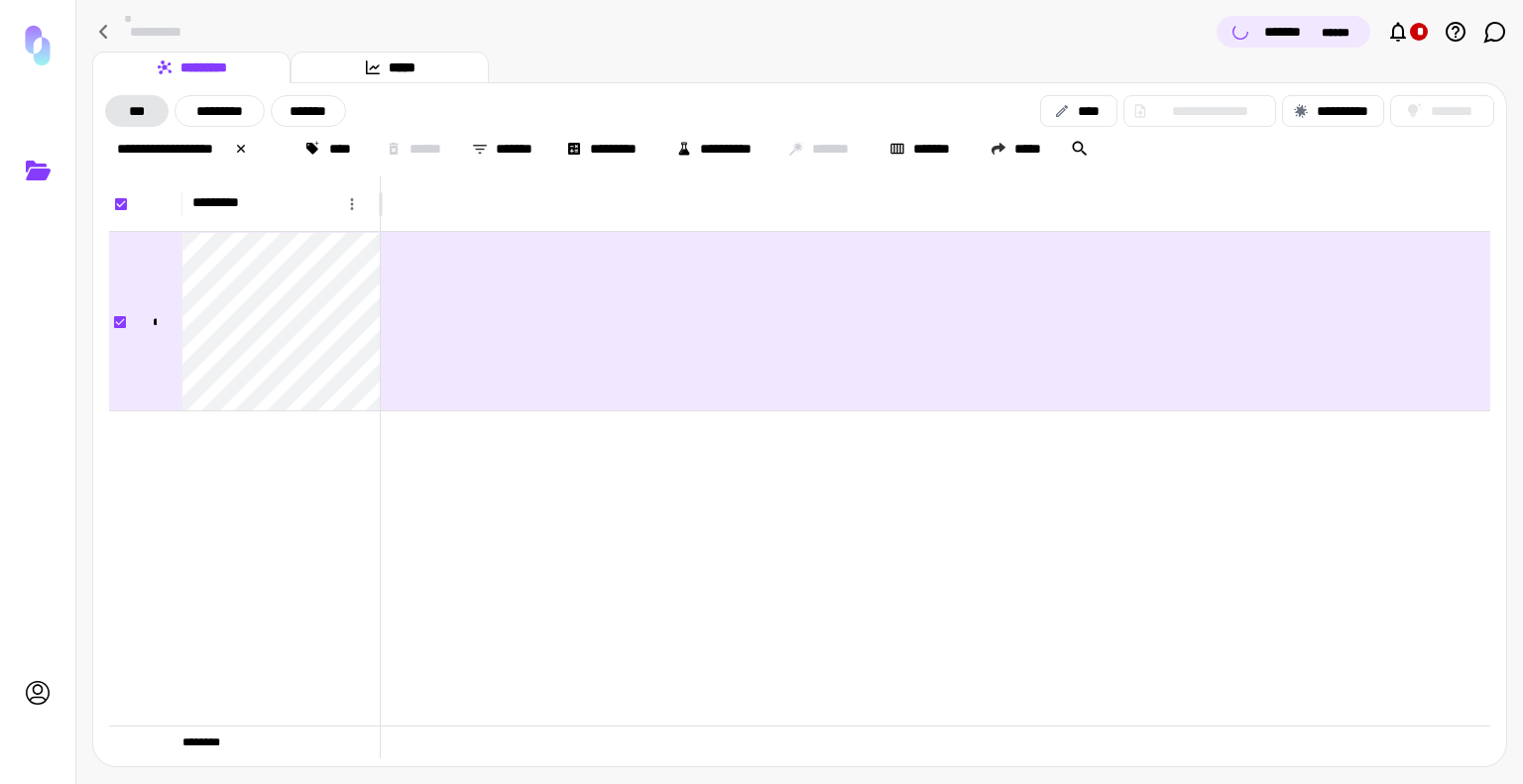 click on "*******" at bounding box center (820, 149) 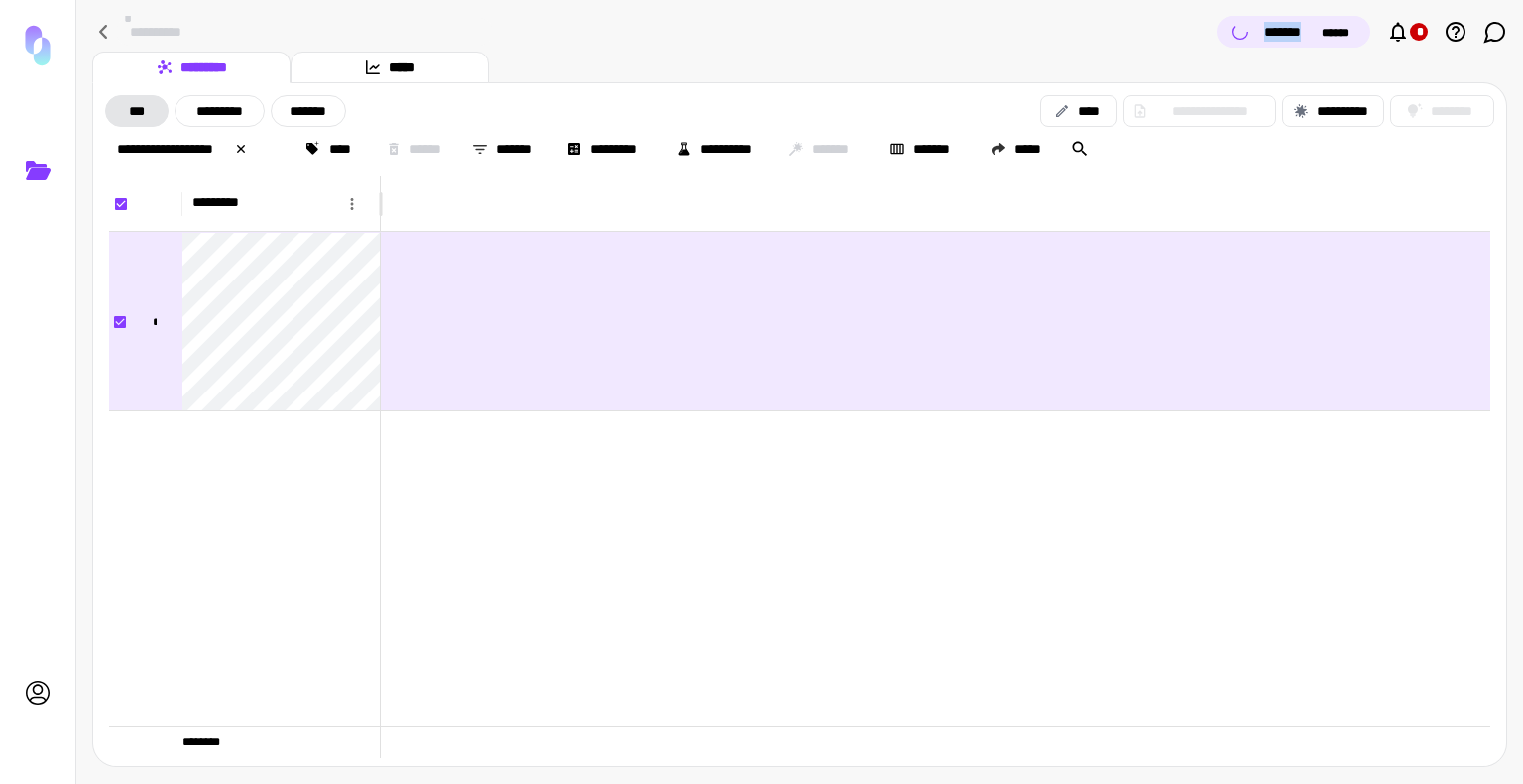 click on "*******" at bounding box center [1290, 32] 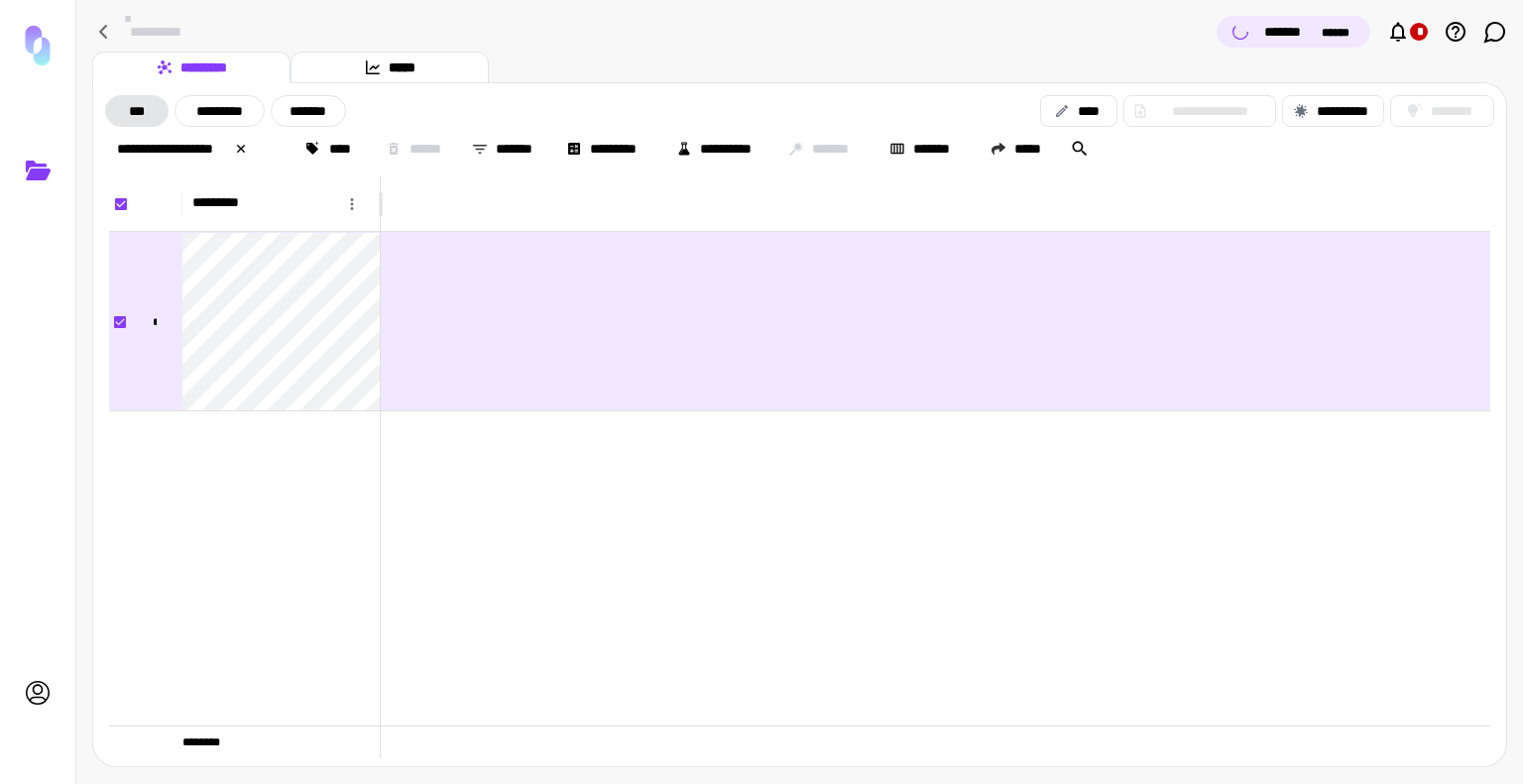 click at bounding box center [38, 463] 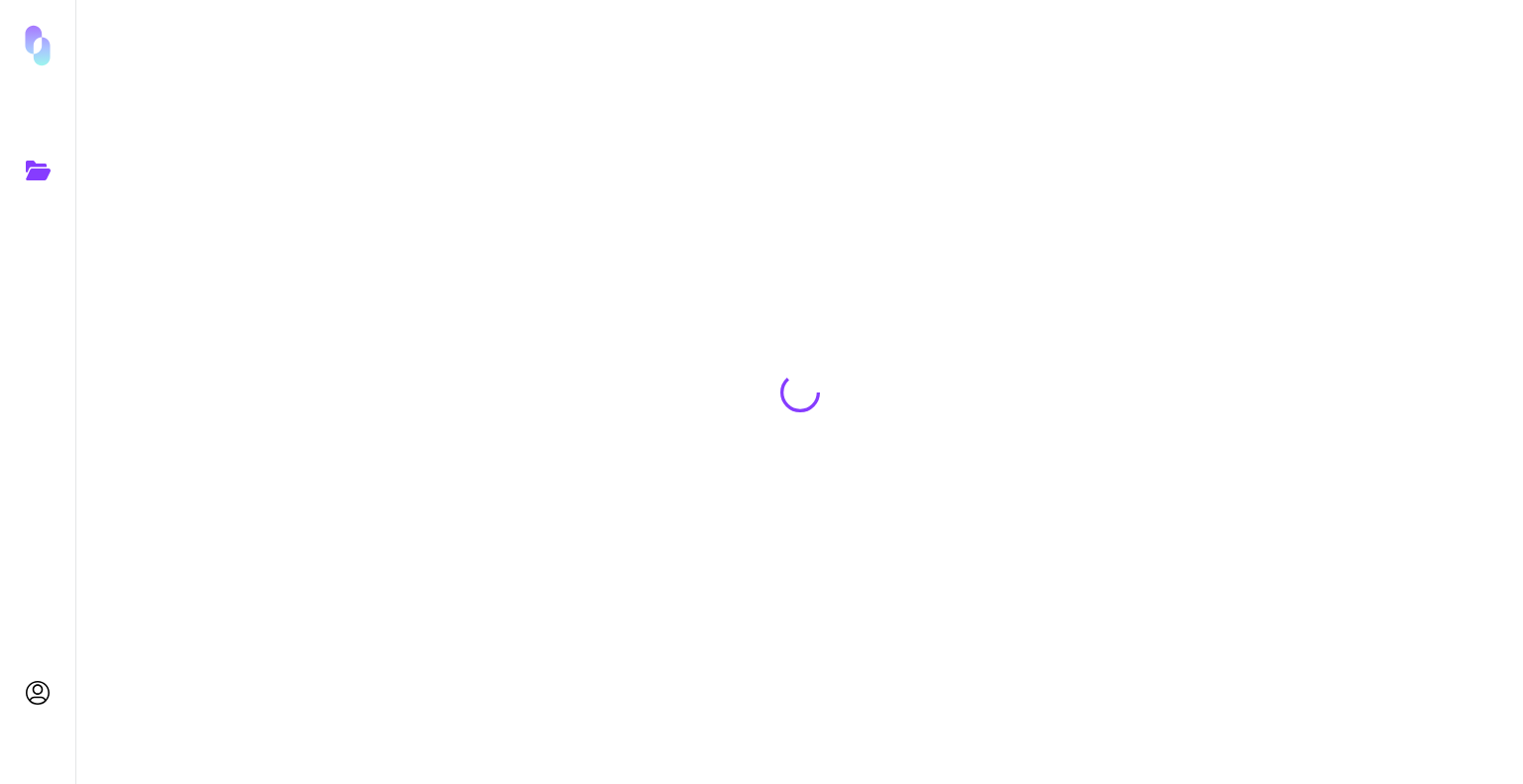 scroll, scrollTop: 0, scrollLeft: 0, axis: both 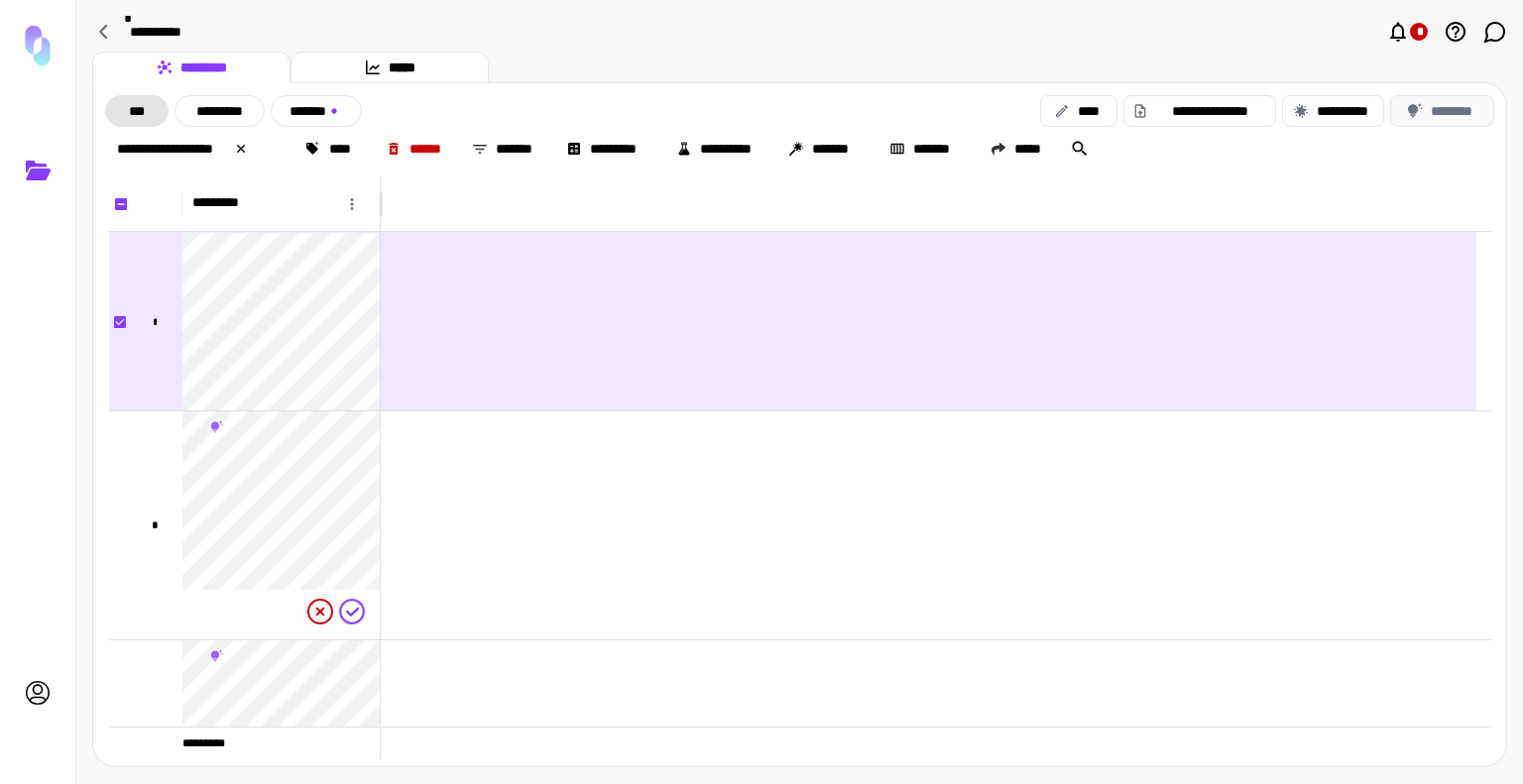 click on "********" at bounding box center [1442, 111] 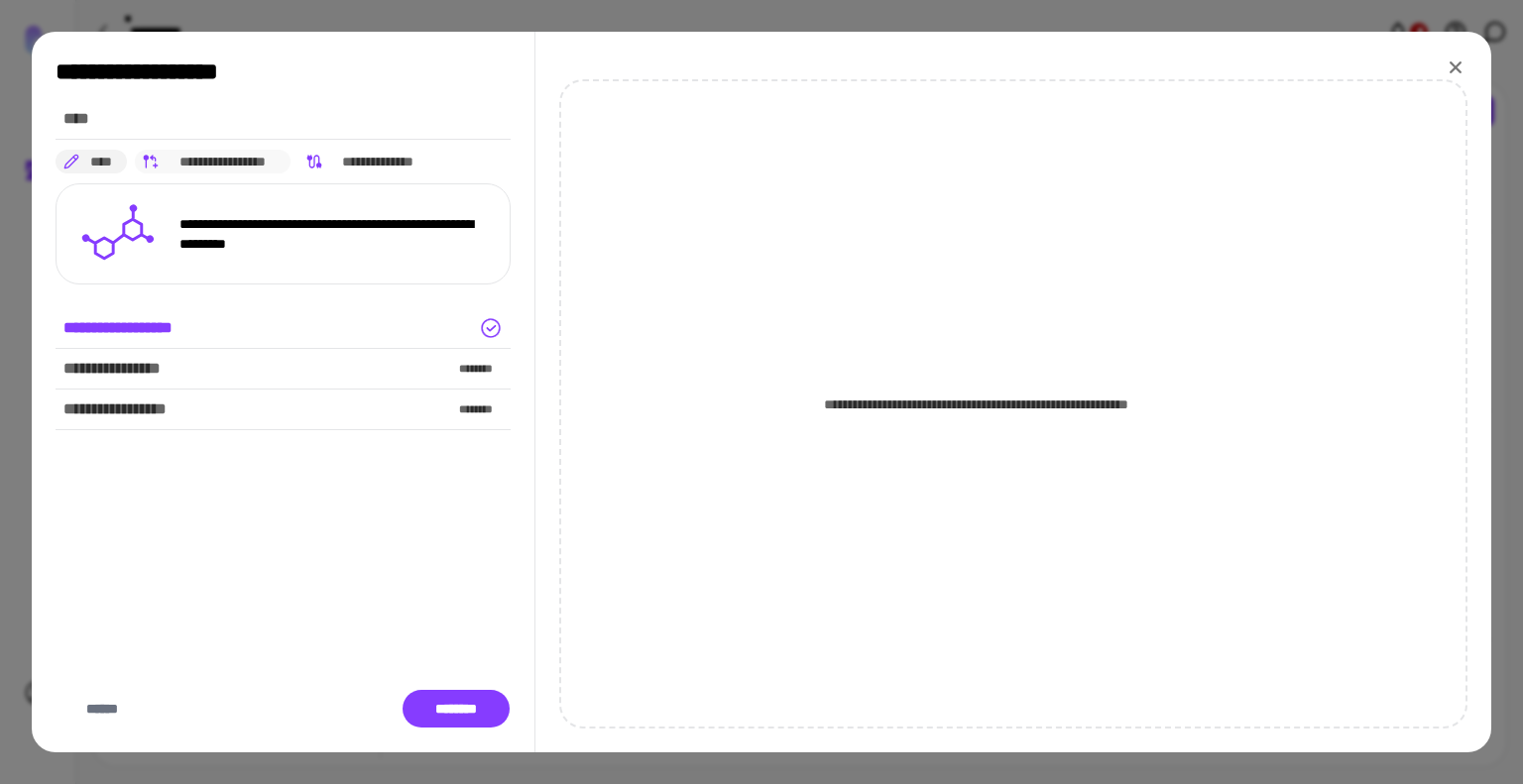 click on "**********" at bounding box center (223, 162) 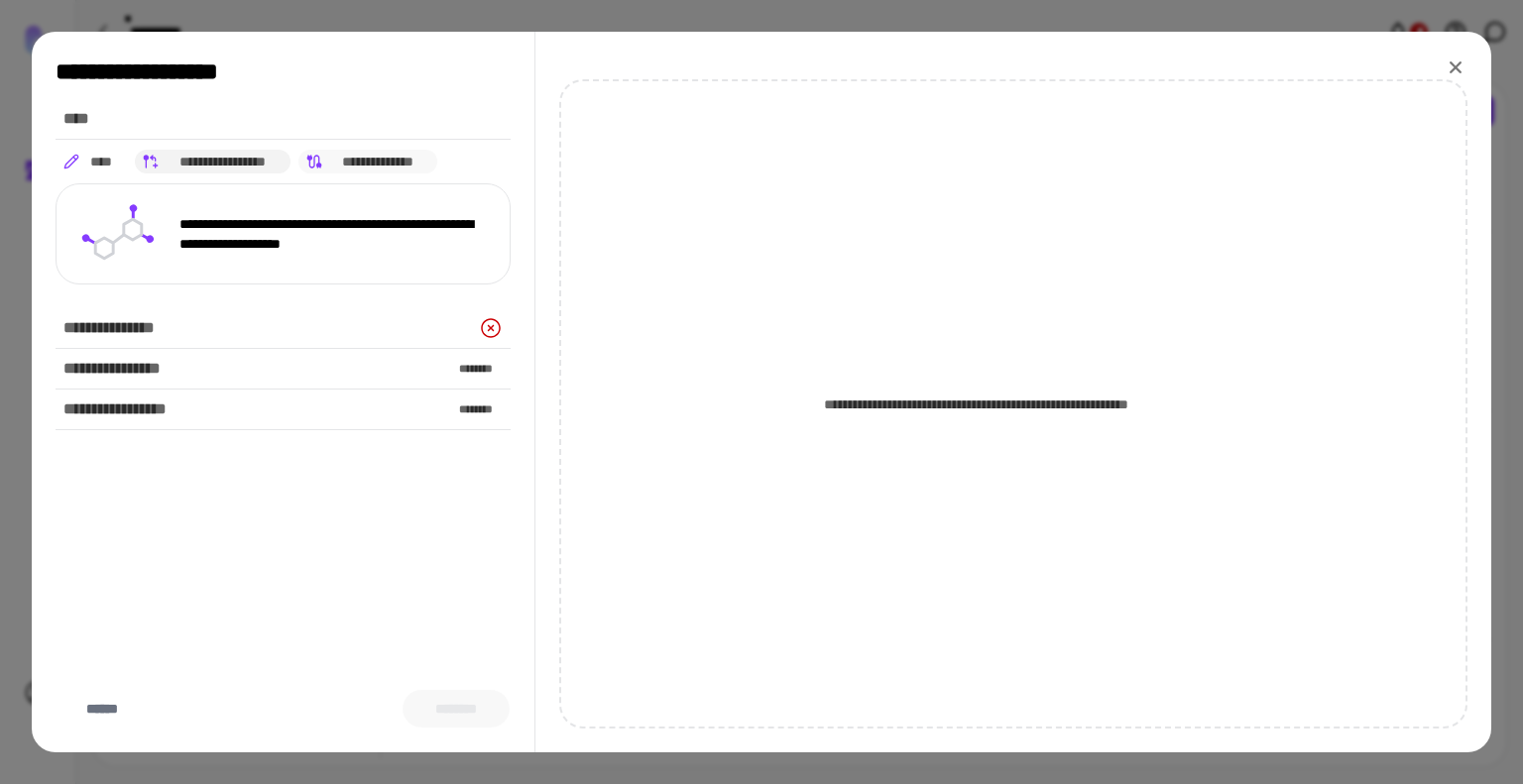 click on "**********" at bounding box center (378, 162) 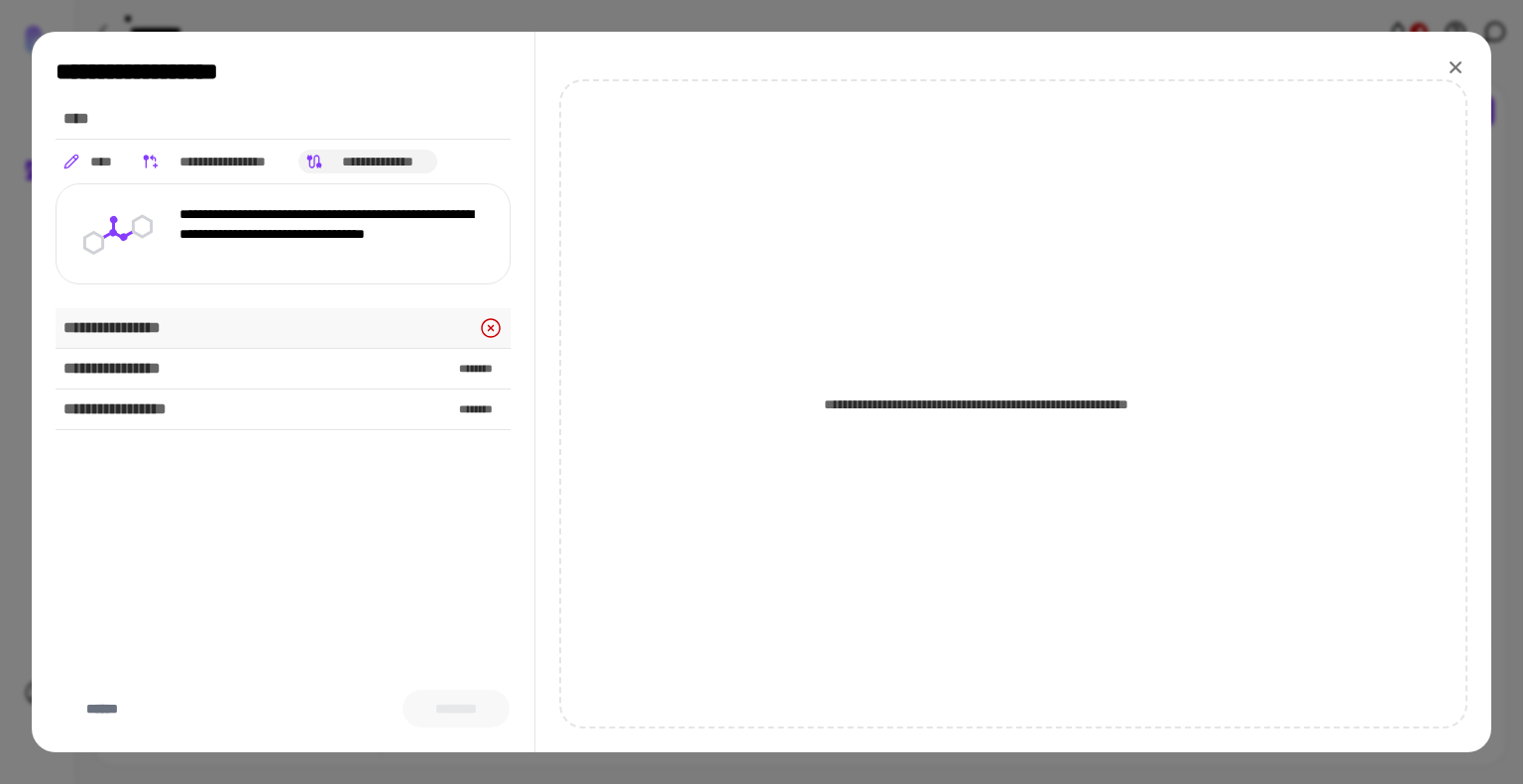 click on "**********" at bounding box center (283, 328) 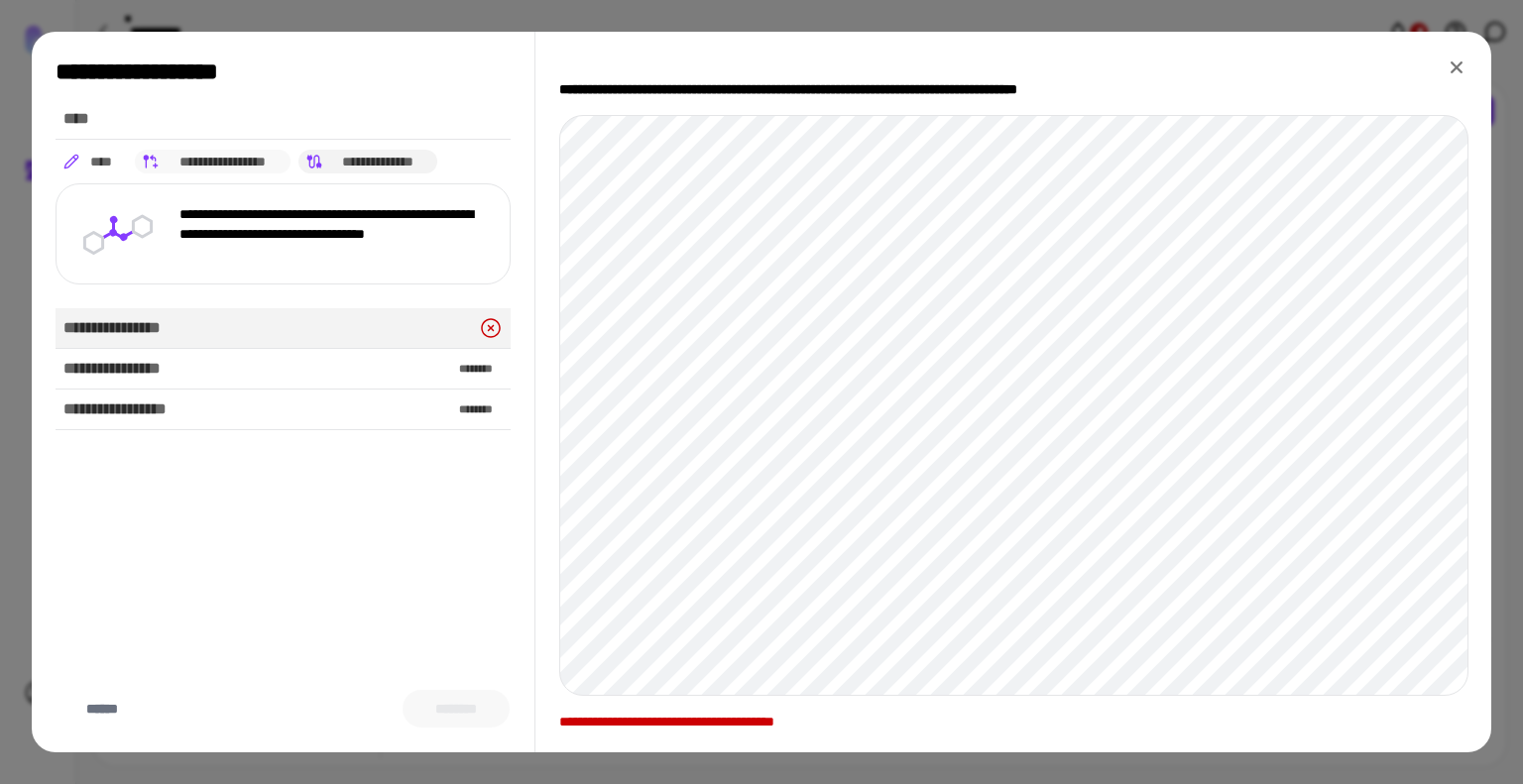 click on "**********" at bounding box center [223, 162] 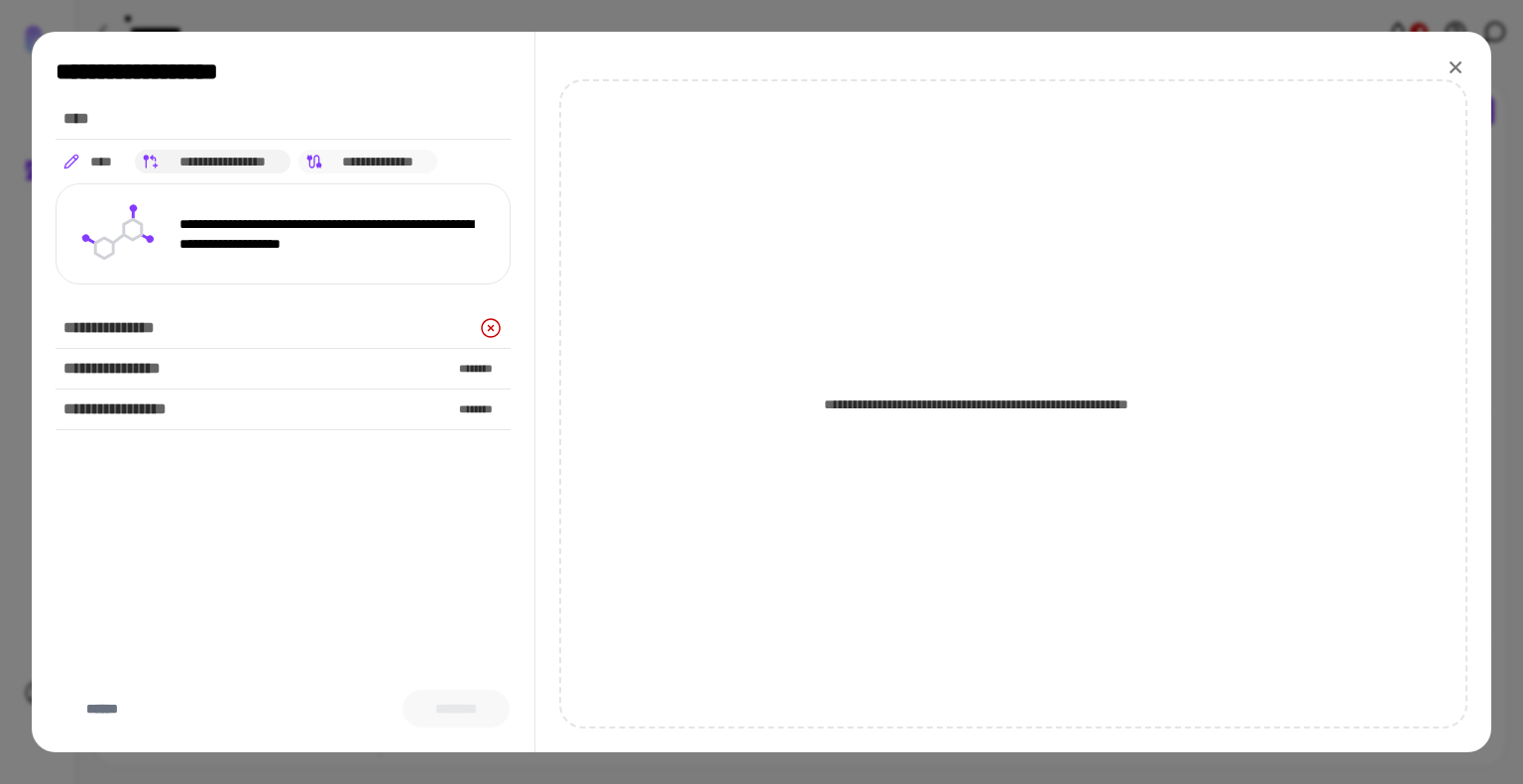 click on "**********" at bounding box center (378, 162) 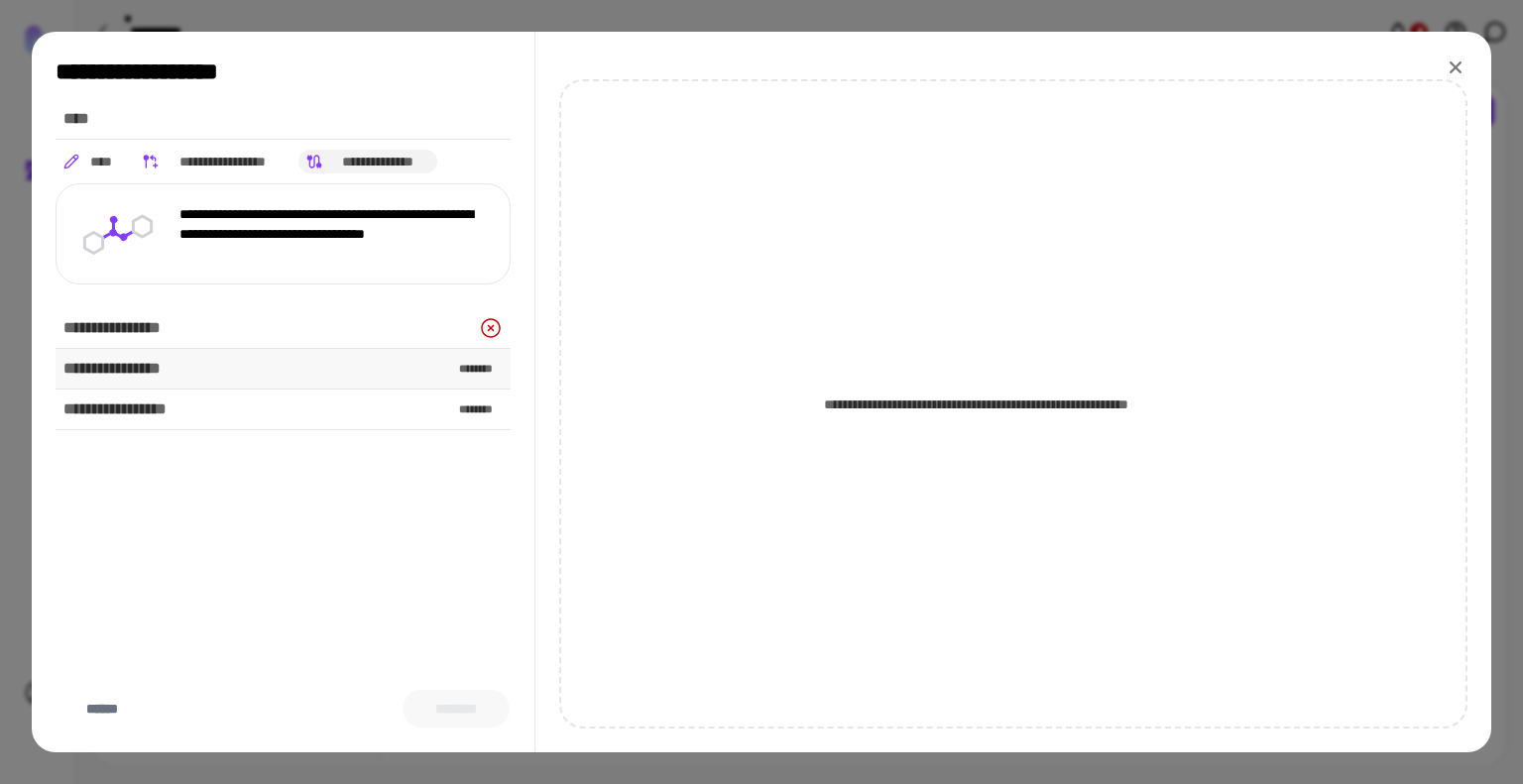 click on "********" at bounding box center (481, 369) 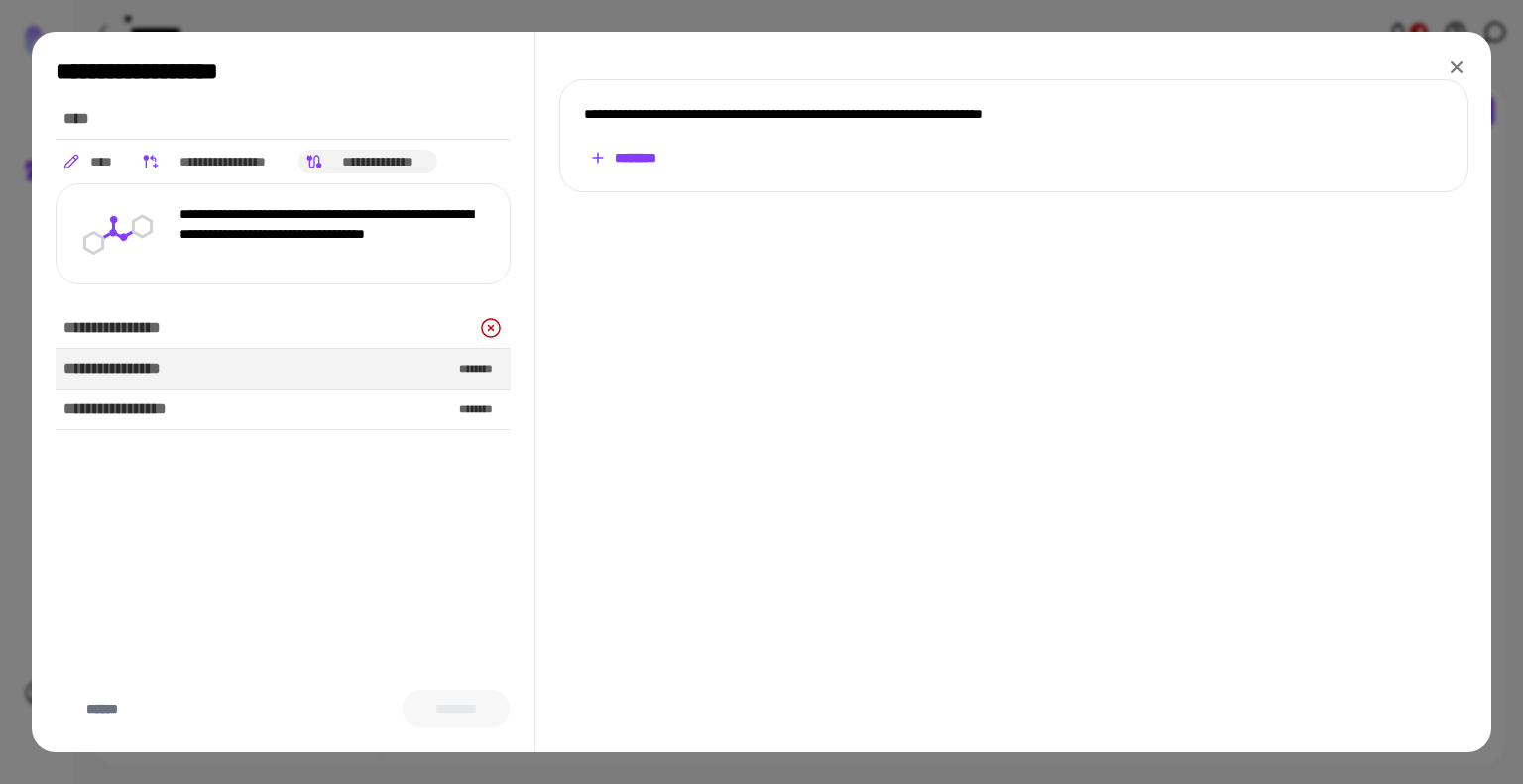 click on "********" at bounding box center (624, 158) 